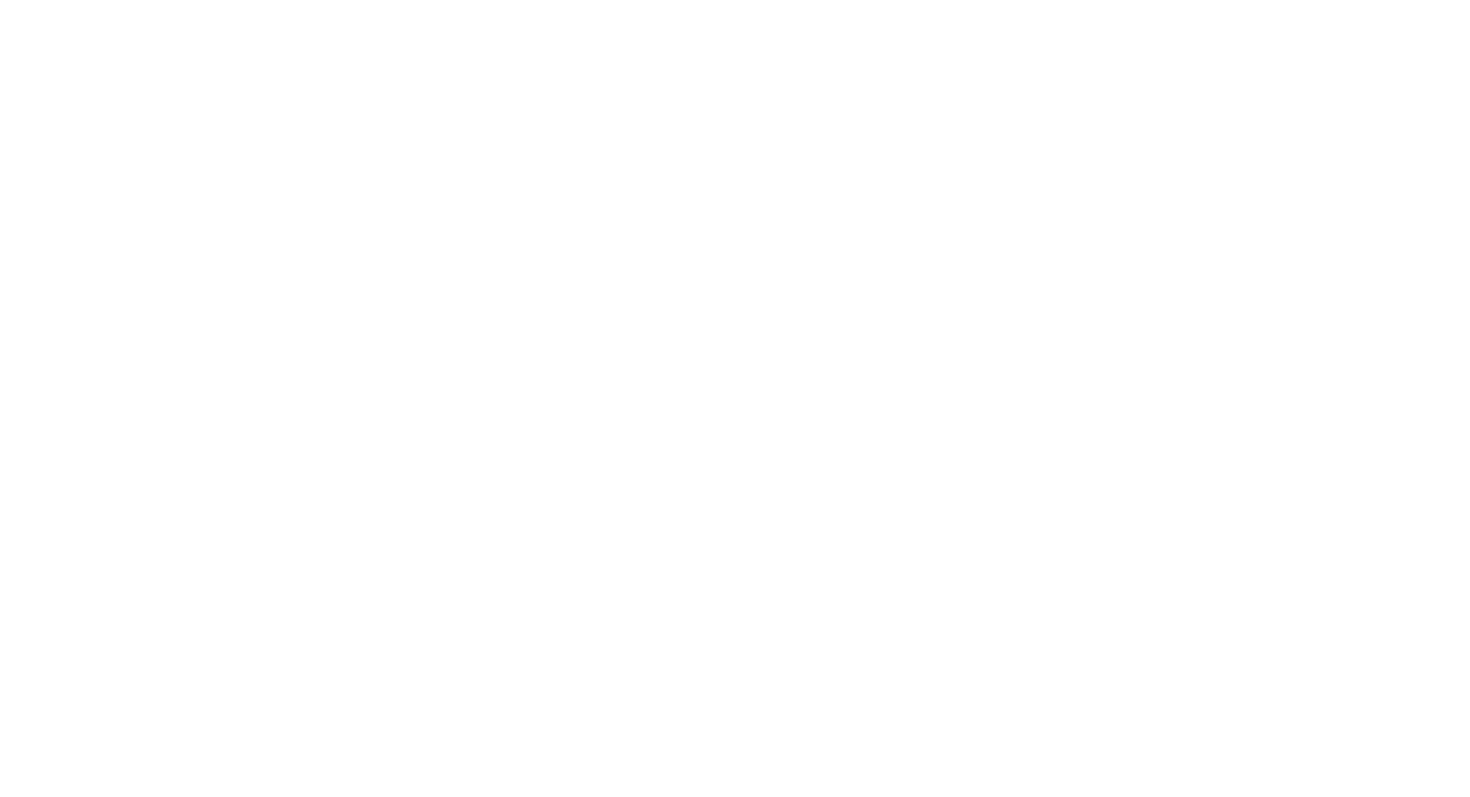 scroll, scrollTop: 0, scrollLeft: 0, axis: both 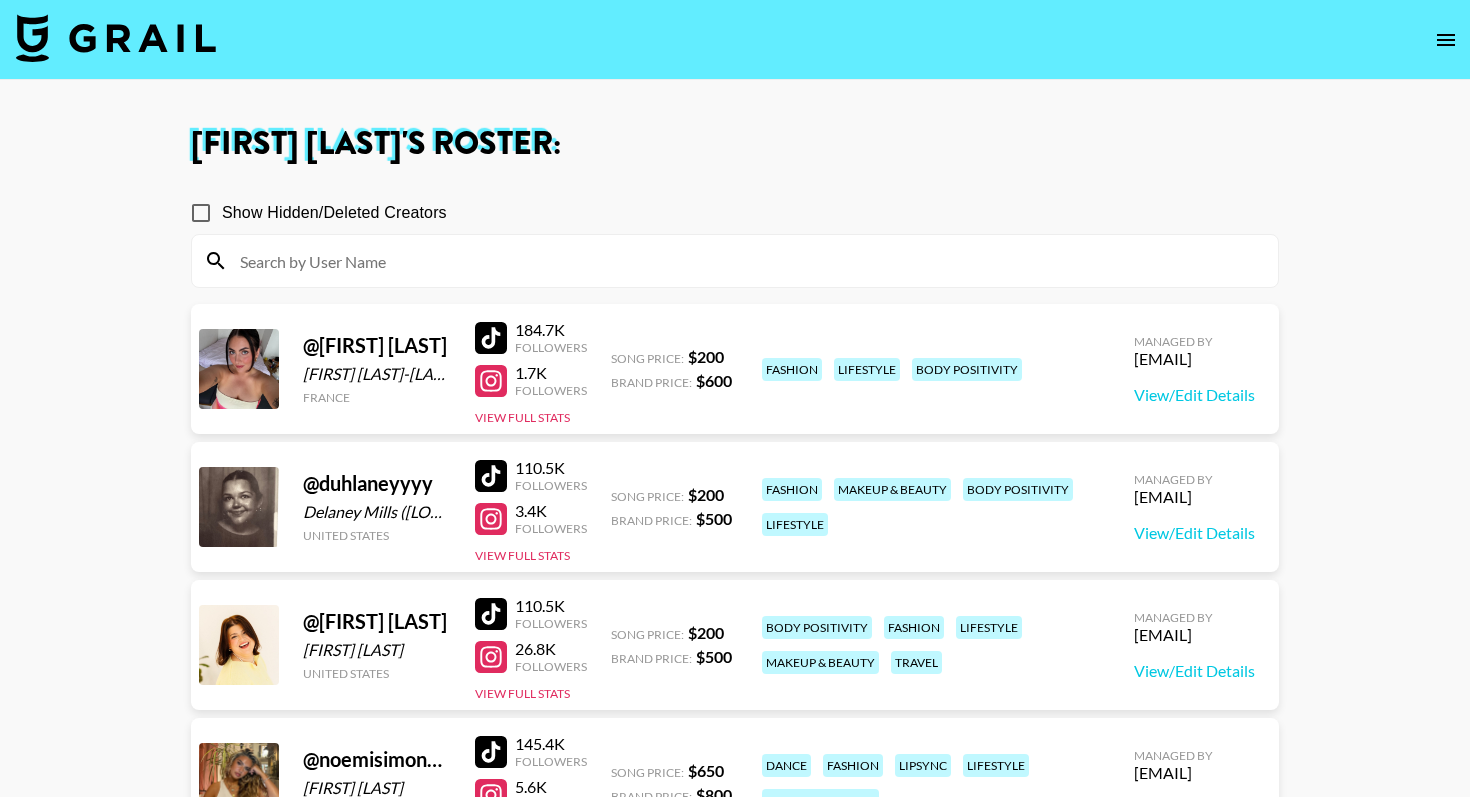 click at bounding box center (116, 38) 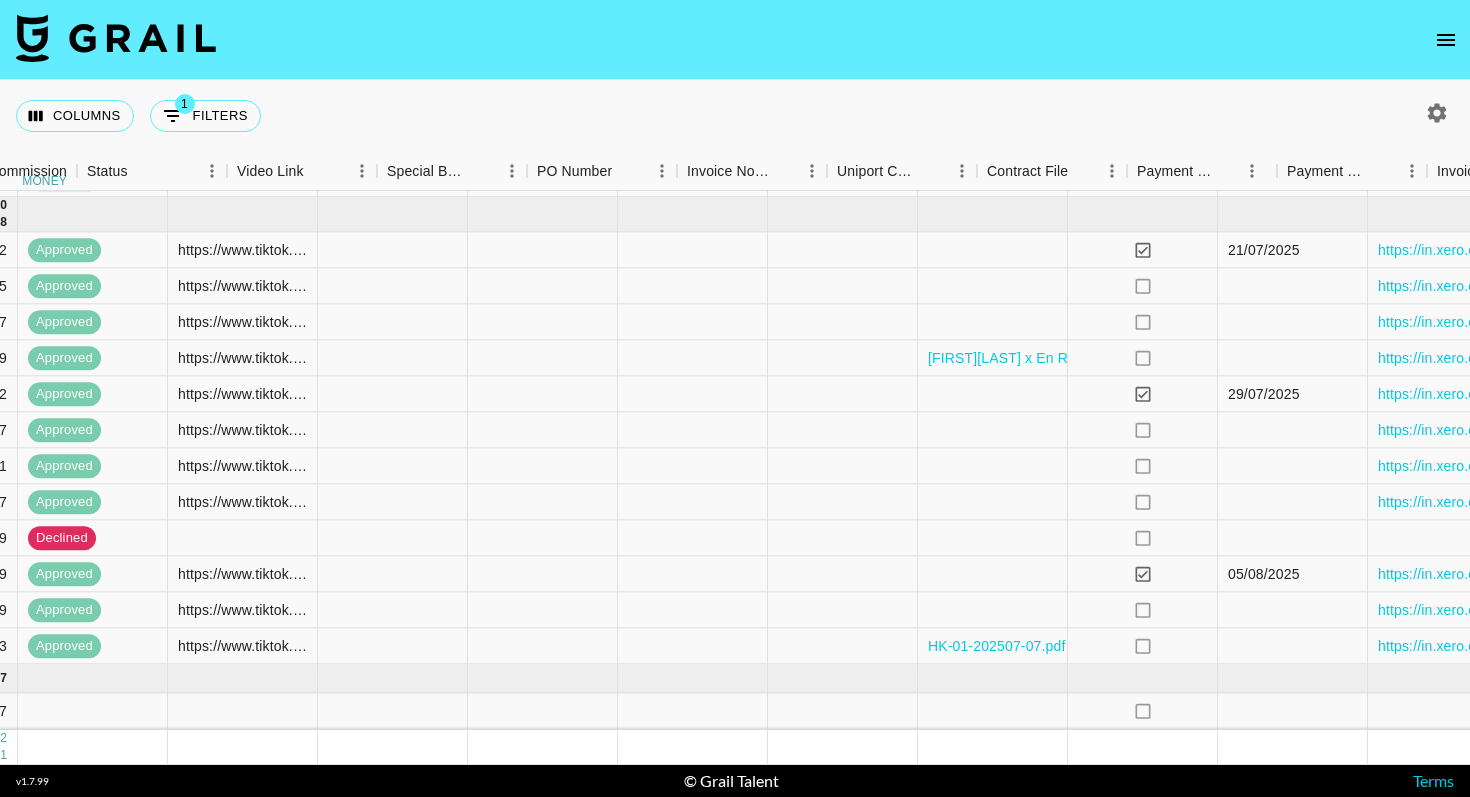 scroll, scrollTop: 778, scrollLeft: 1850, axis: both 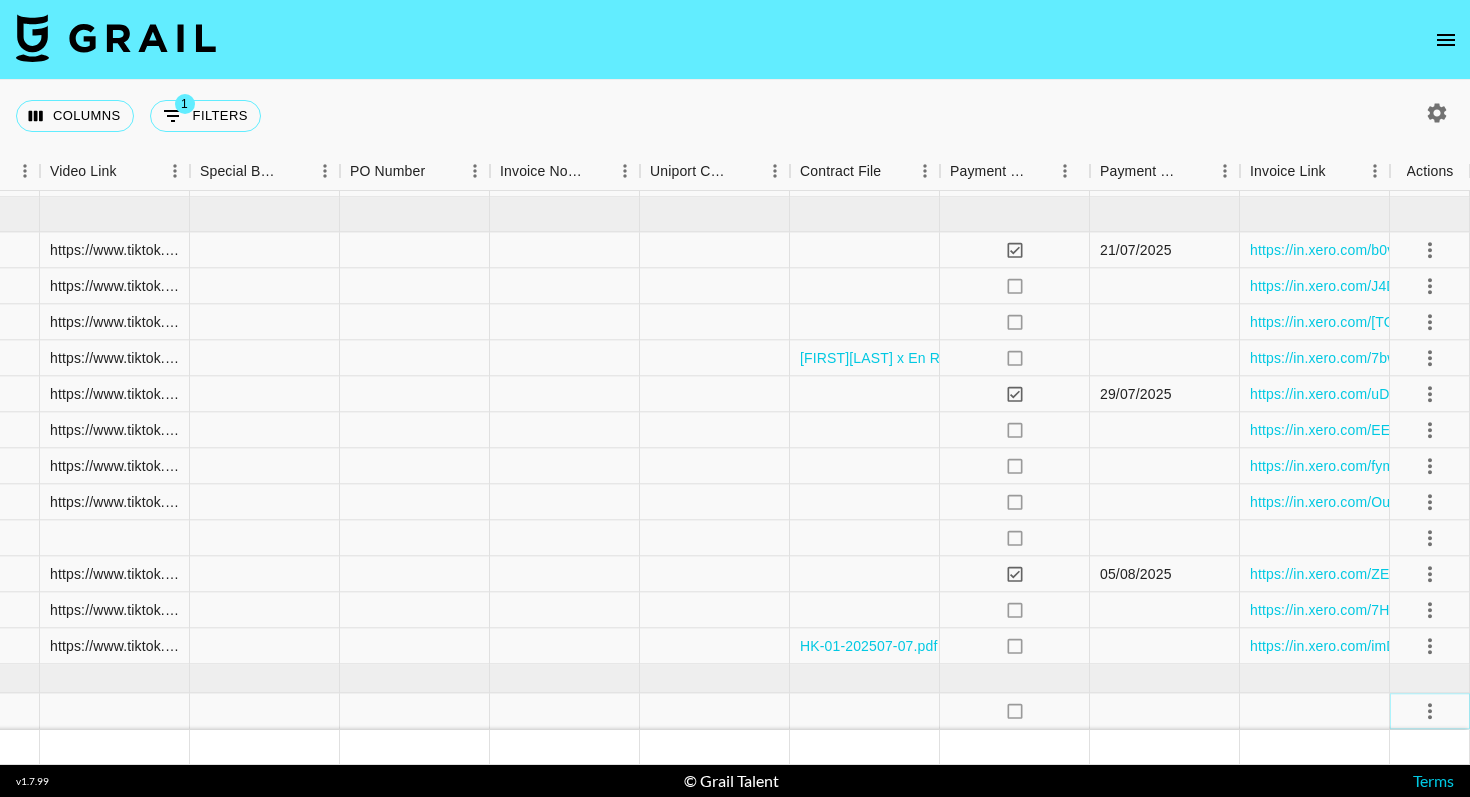 click 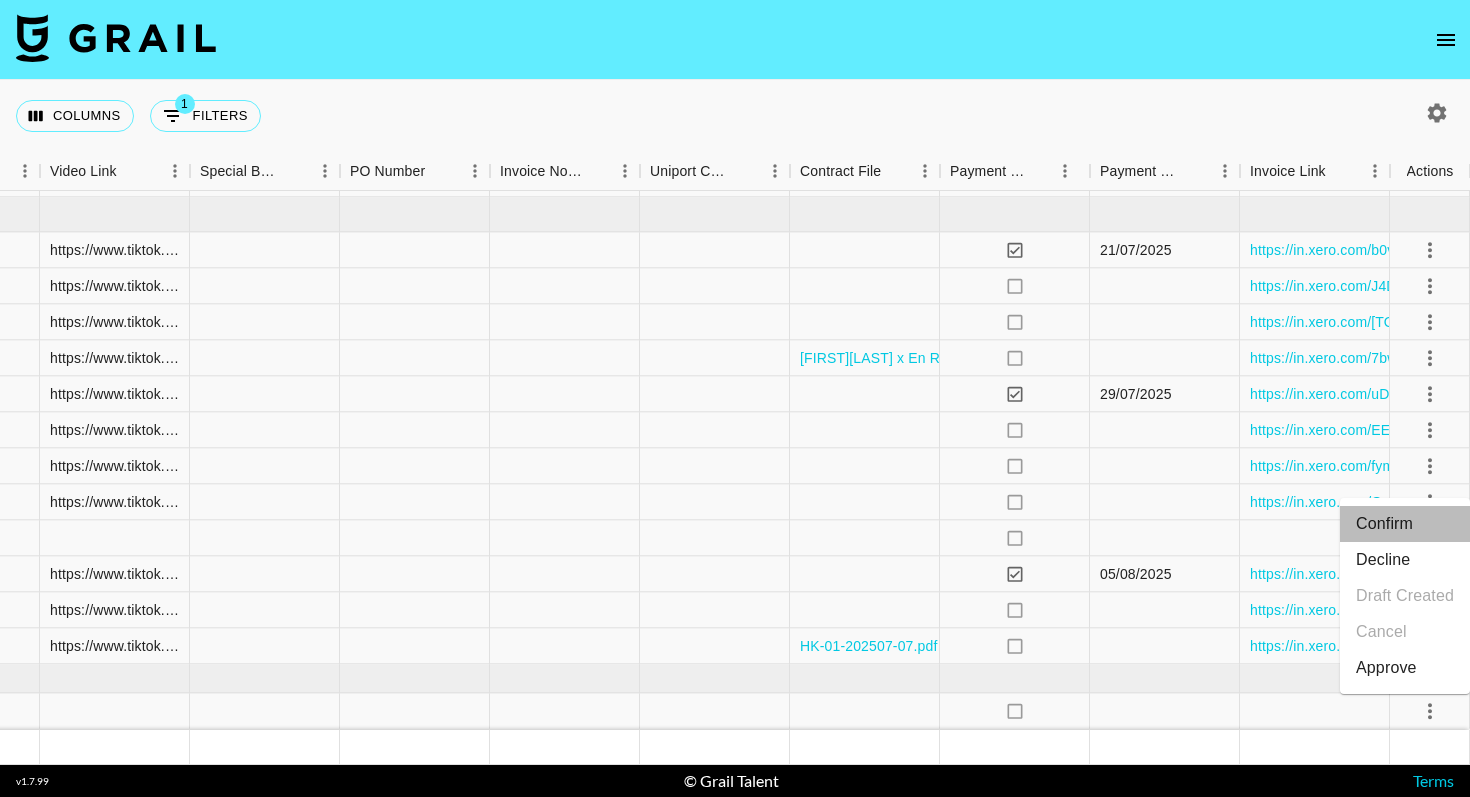 click on "Confirm" at bounding box center [1405, 524] 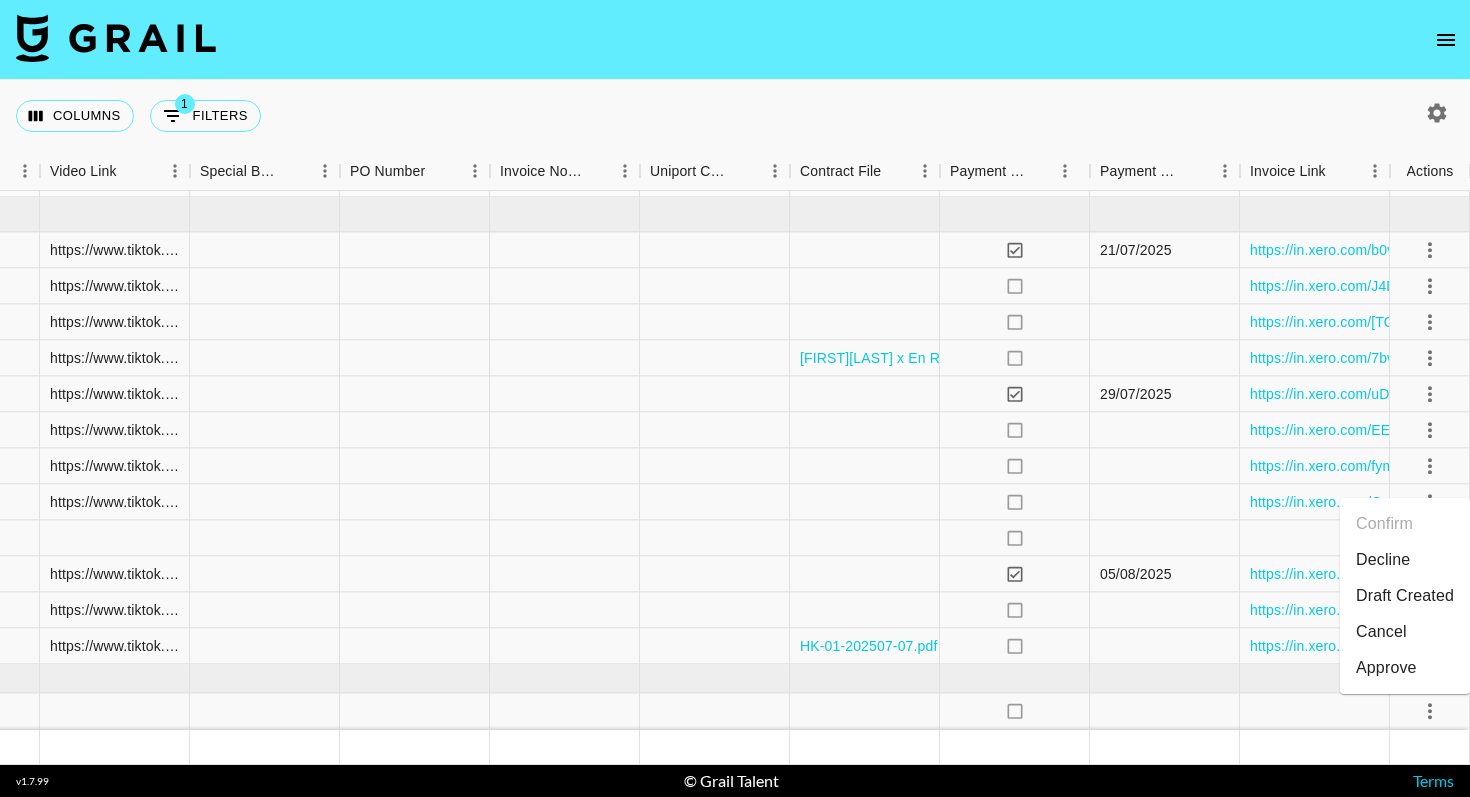click on "Columns 1 Filters + Booking" at bounding box center [735, 116] 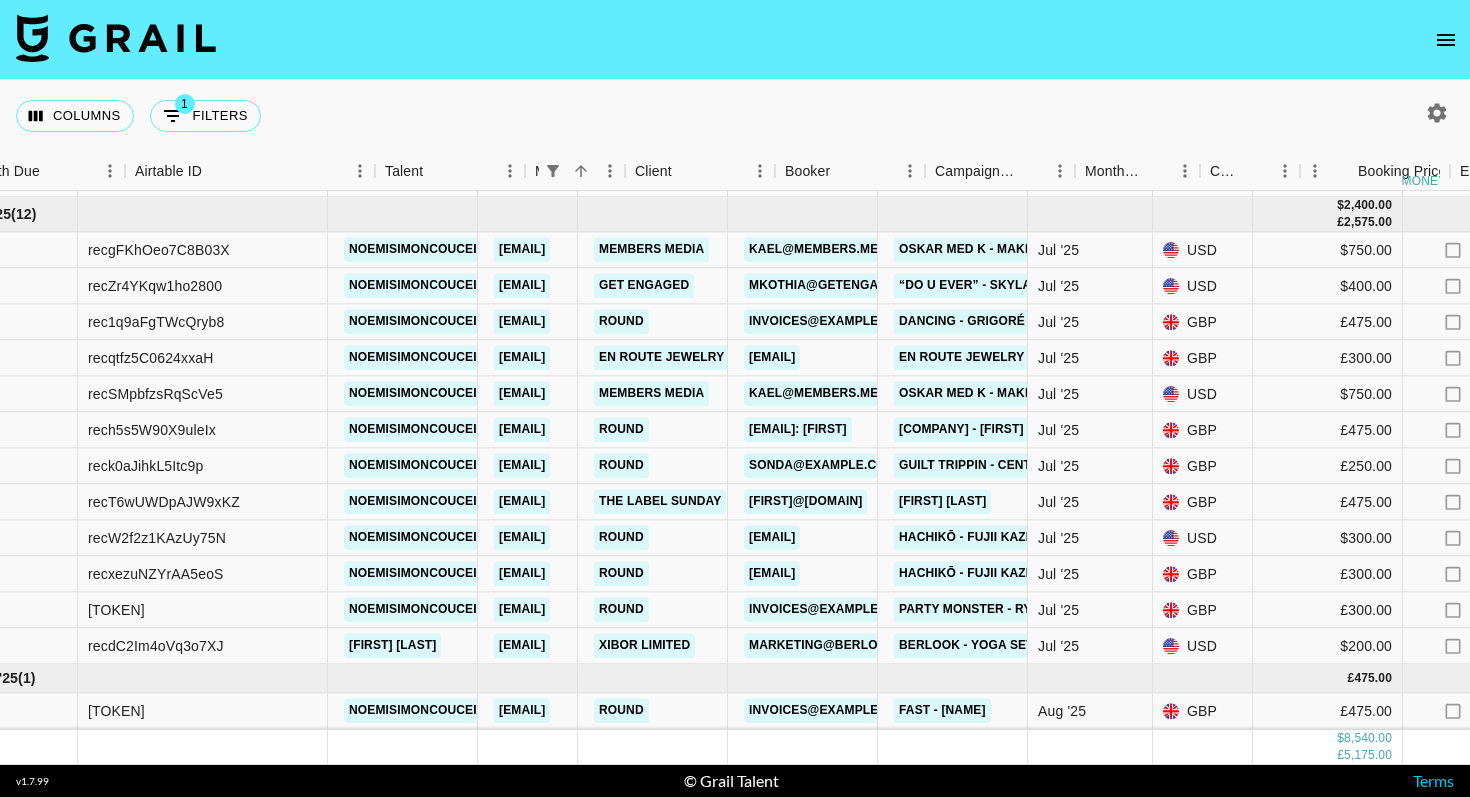 scroll, scrollTop: 778, scrollLeft: 0, axis: vertical 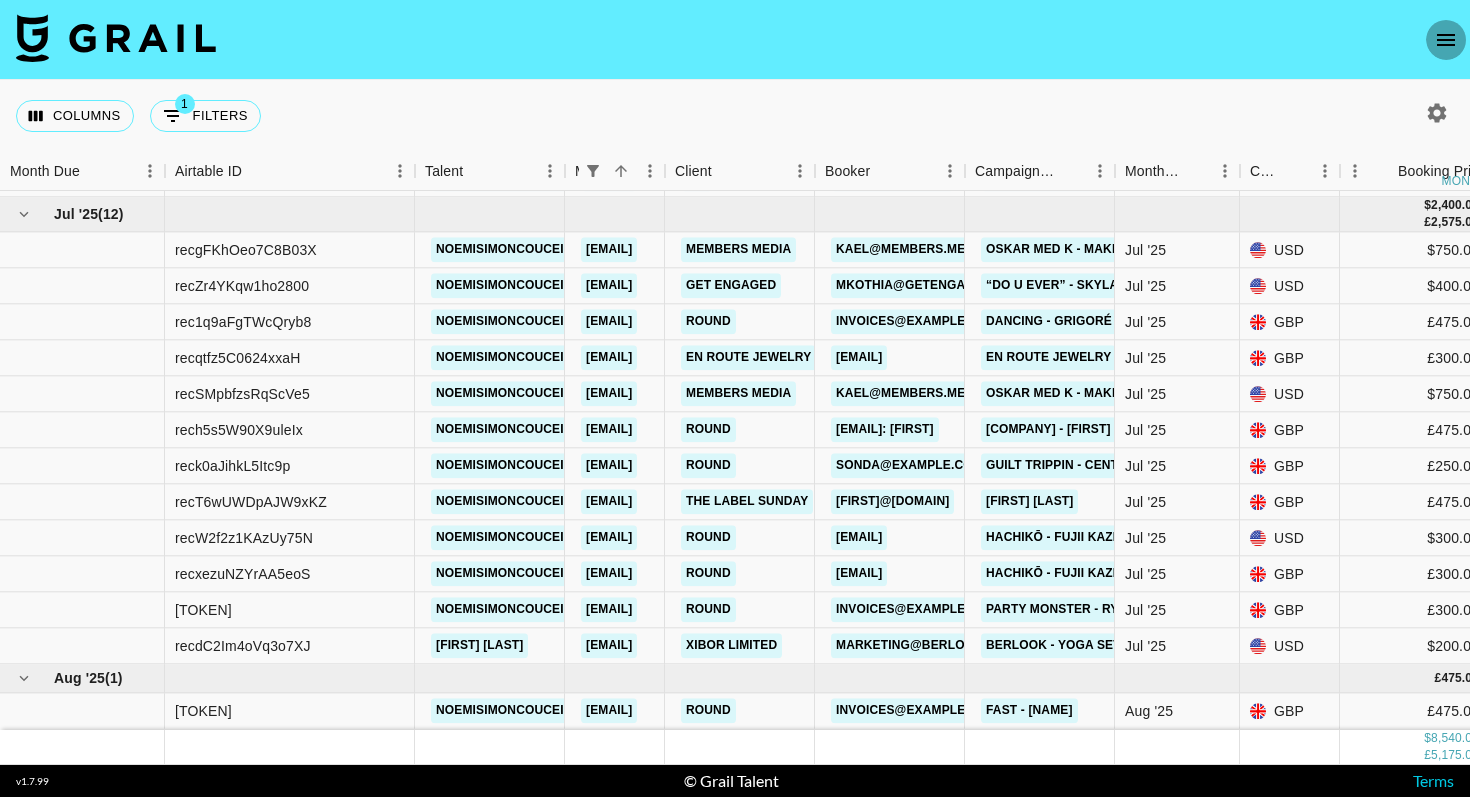 click 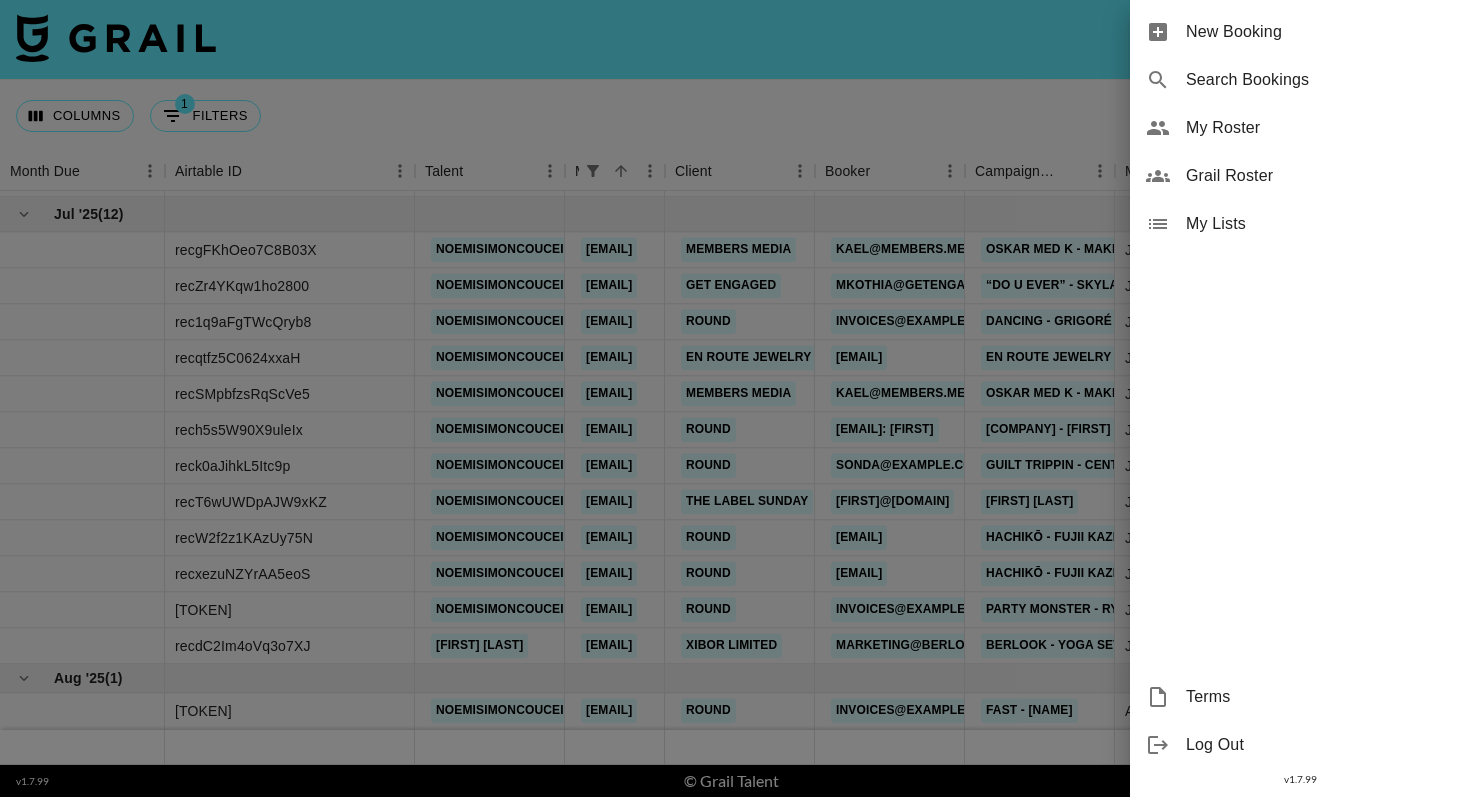 click on "New Booking" at bounding box center [1320, 32] 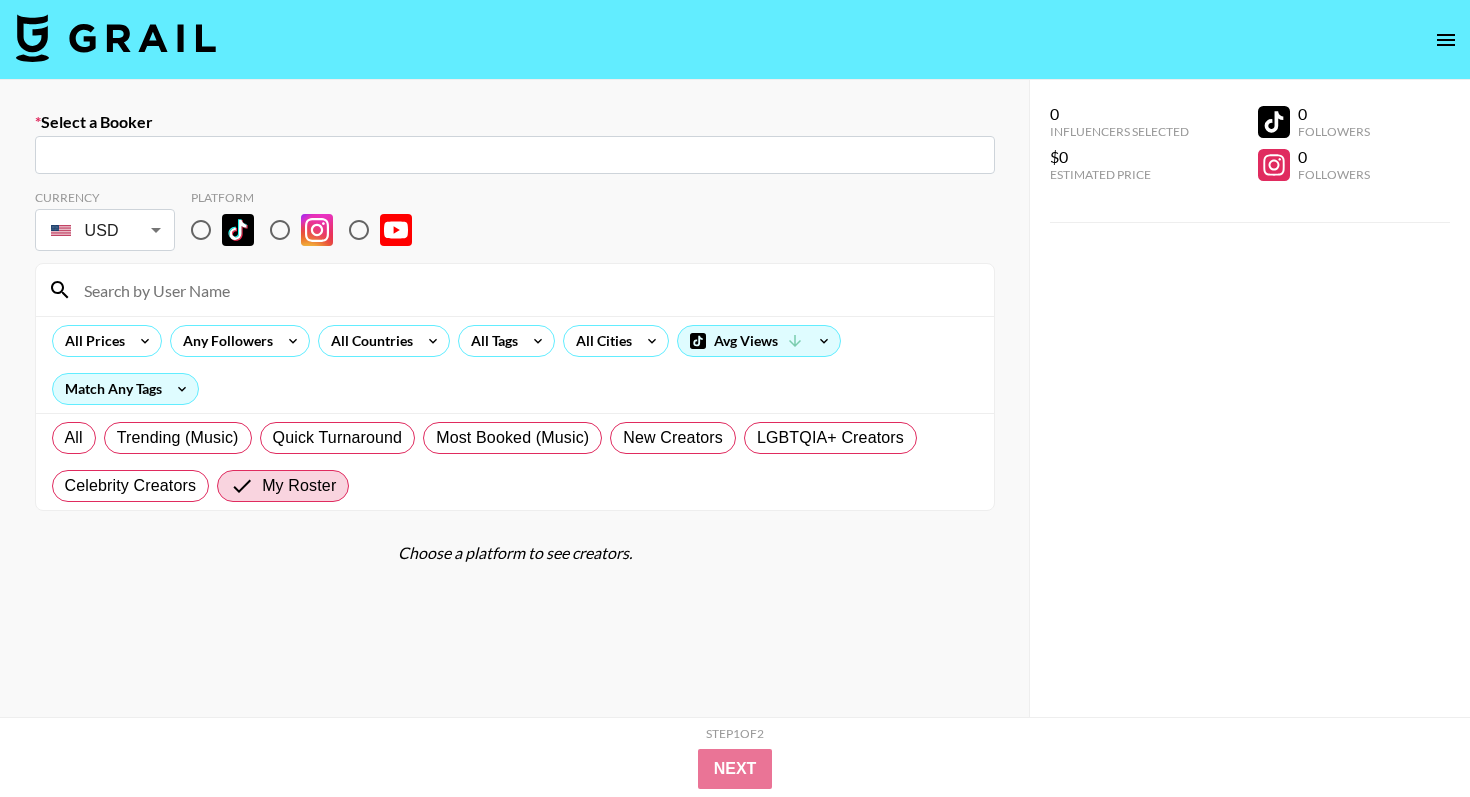 click at bounding box center (515, 155) 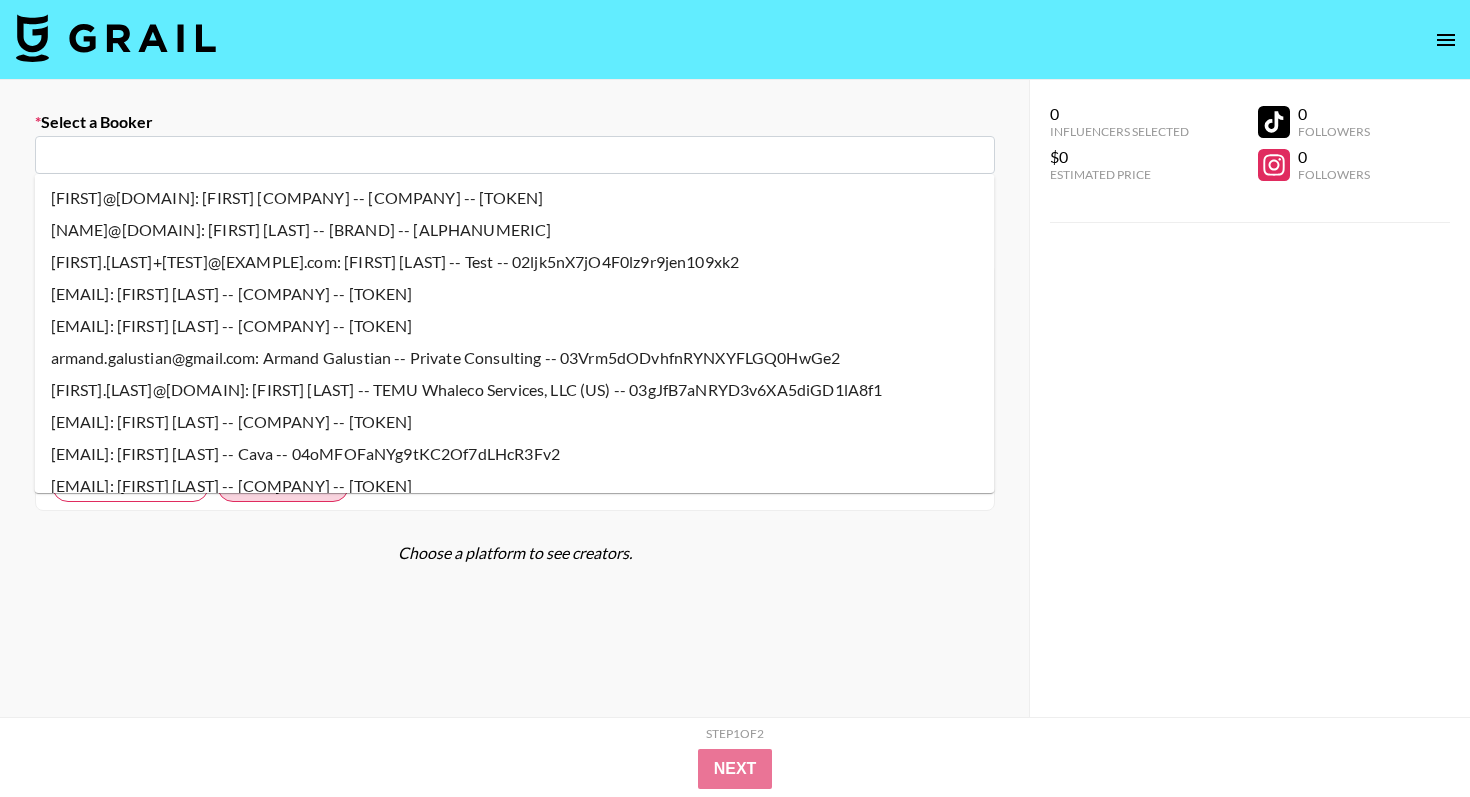 paste on "maggie.ryan@[EMAIL]" 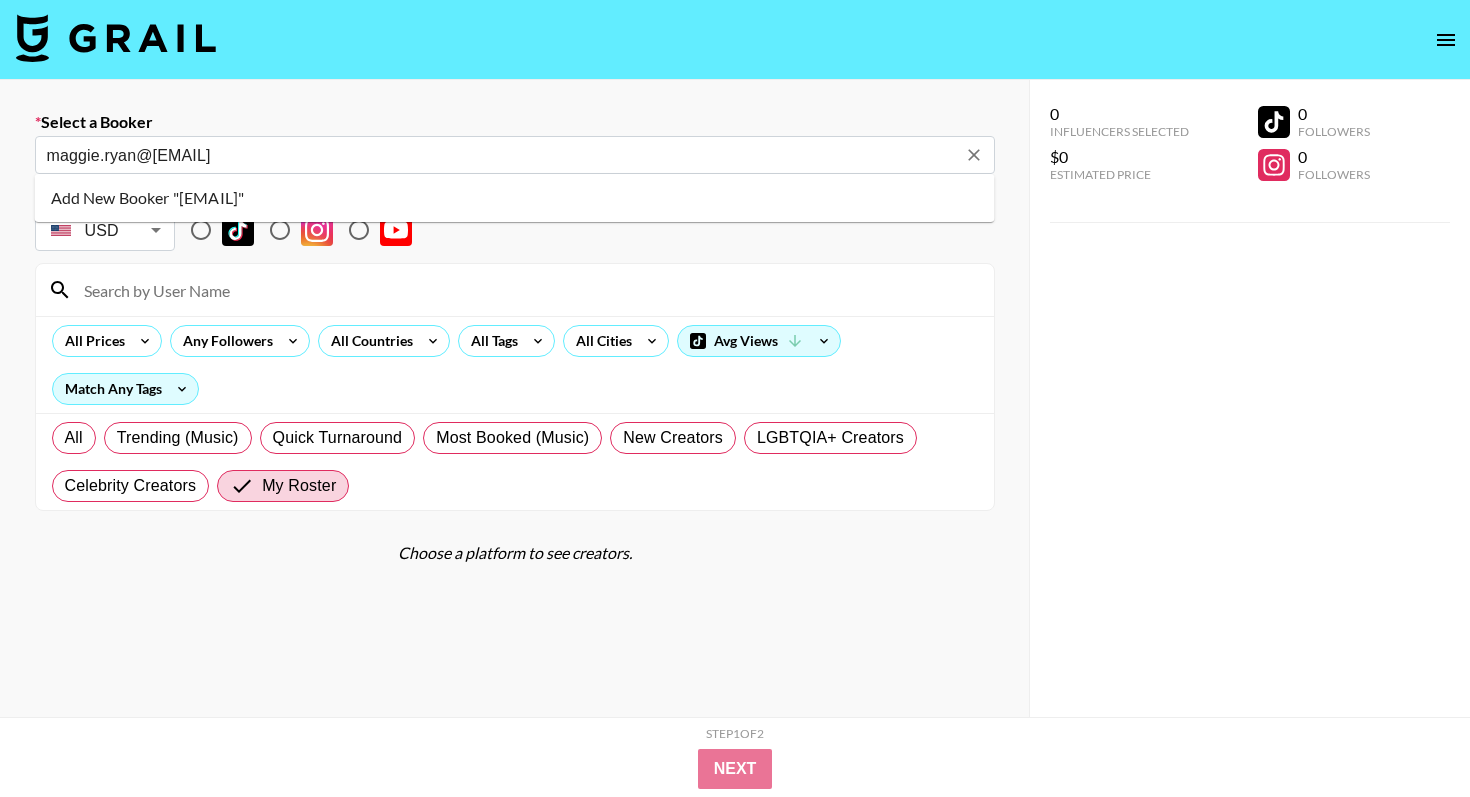 click on "Add New Booker "[EMAIL]"" at bounding box center (515, 198) 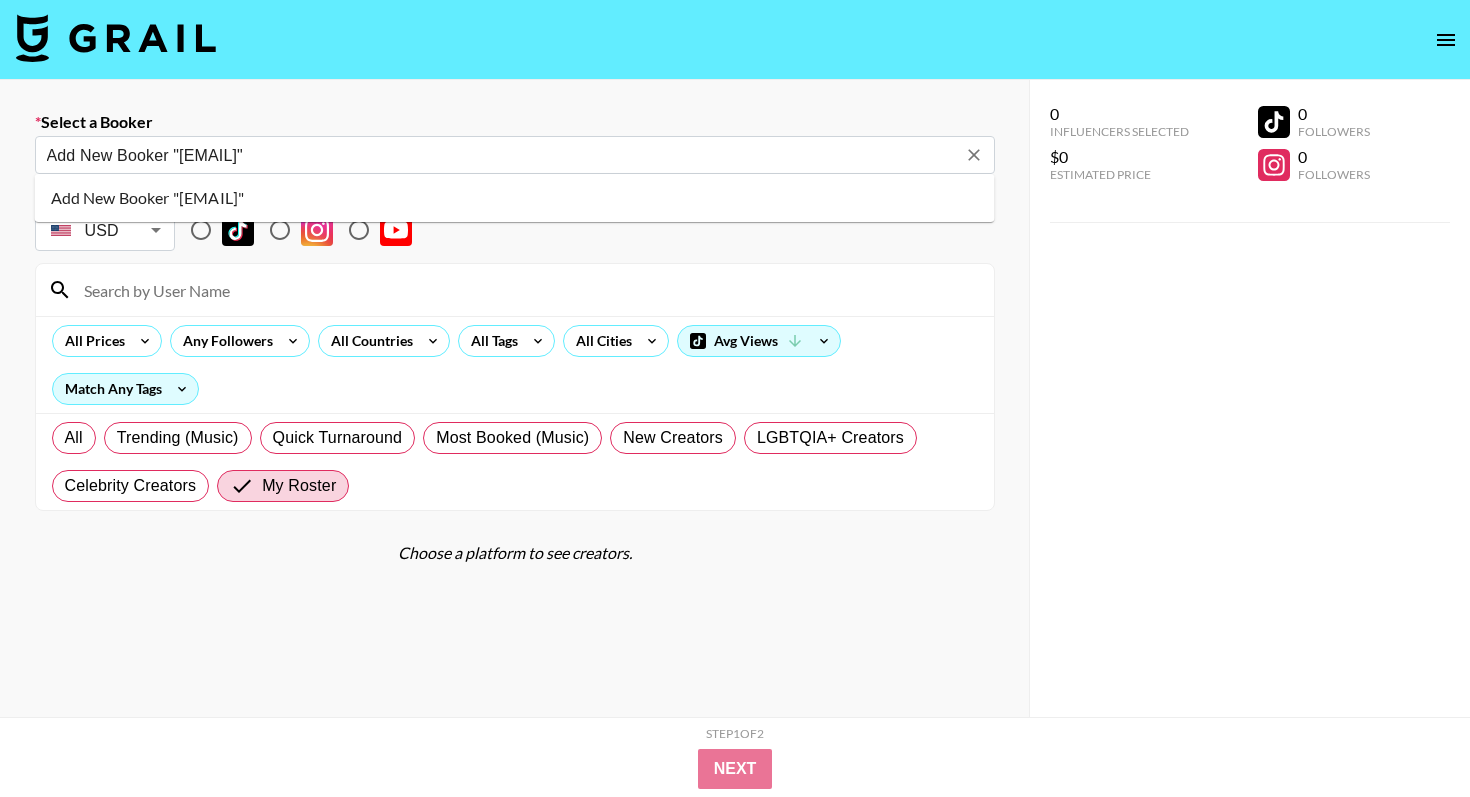 type 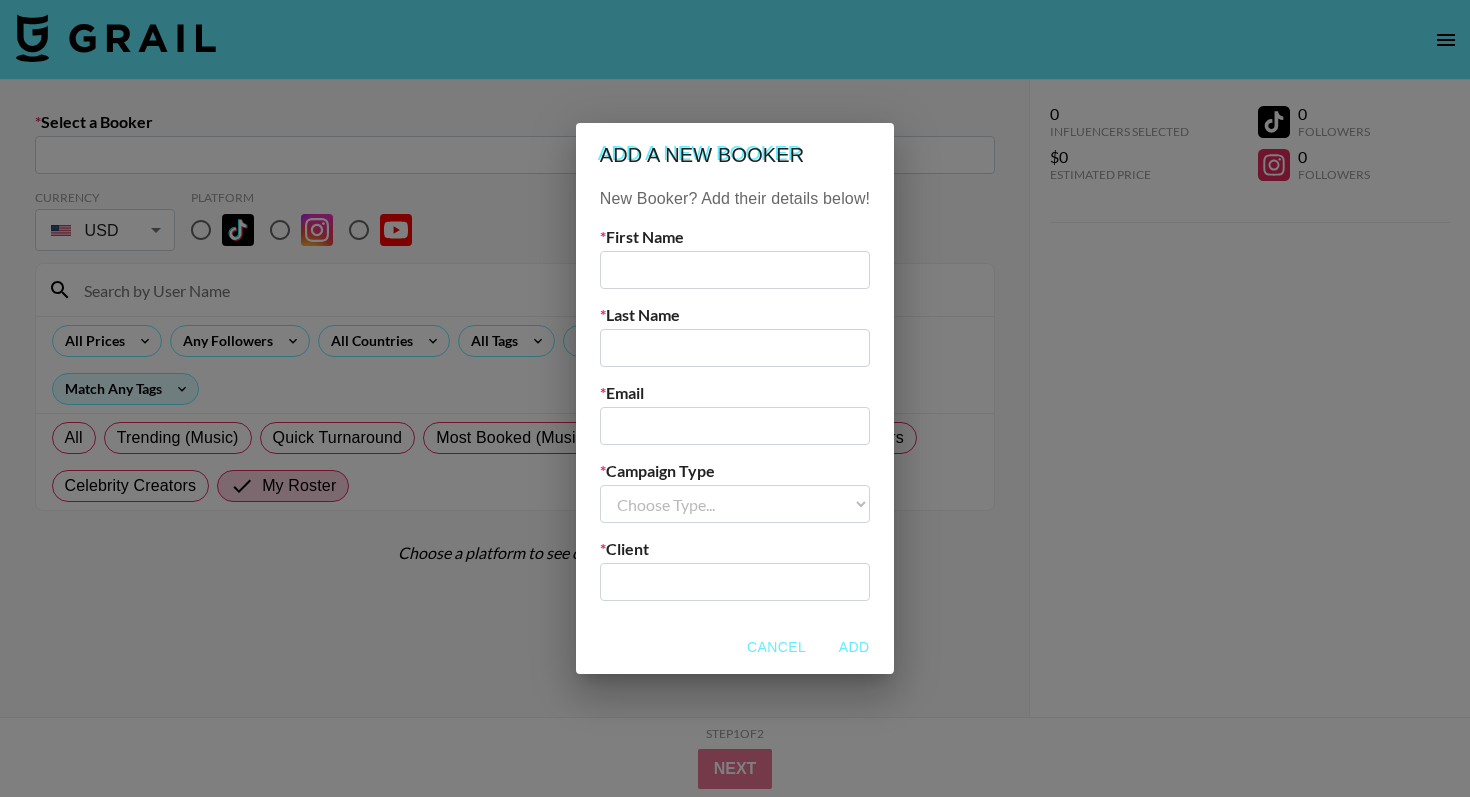 click at bounding box center (735, 270) 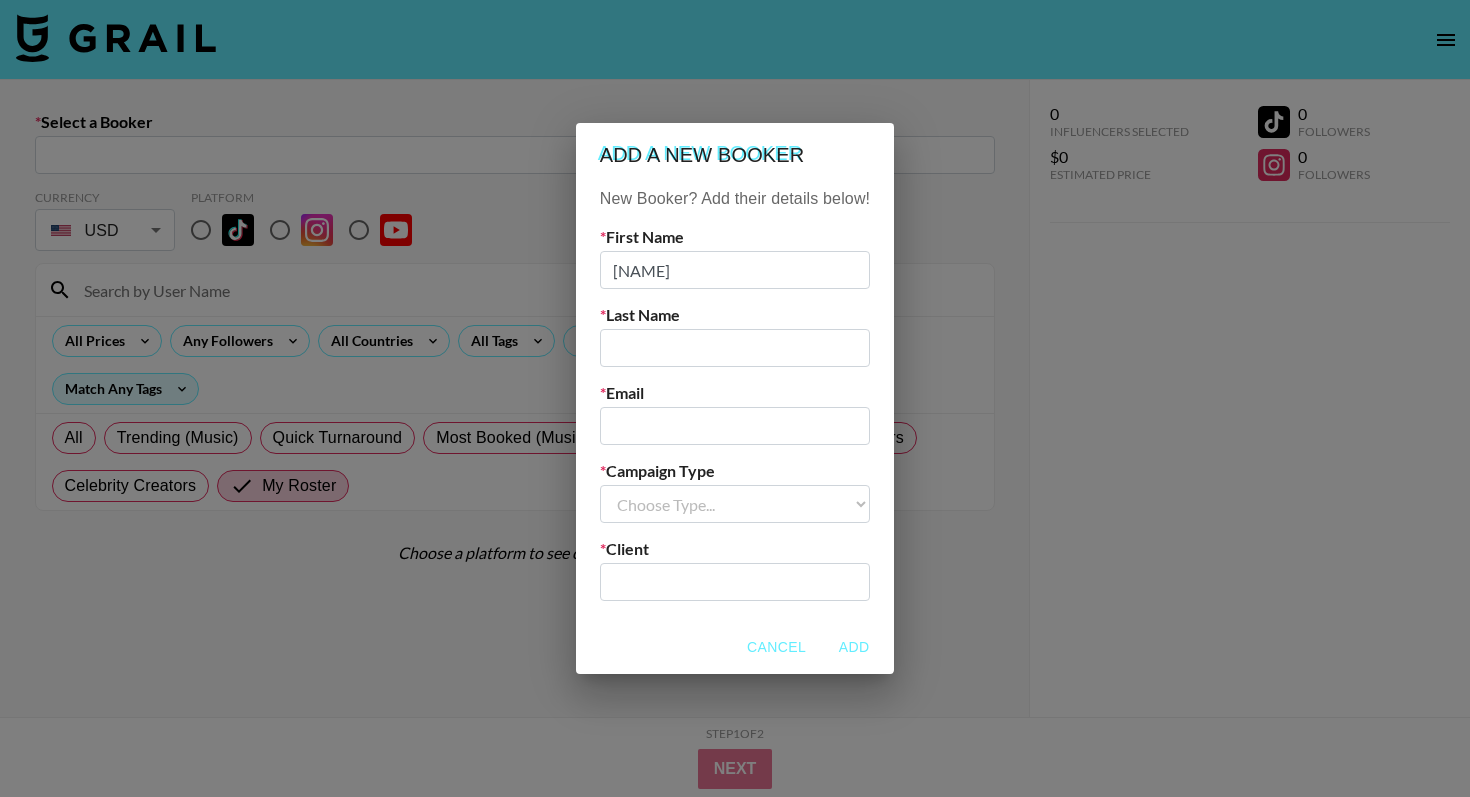 type on "[NAME]" 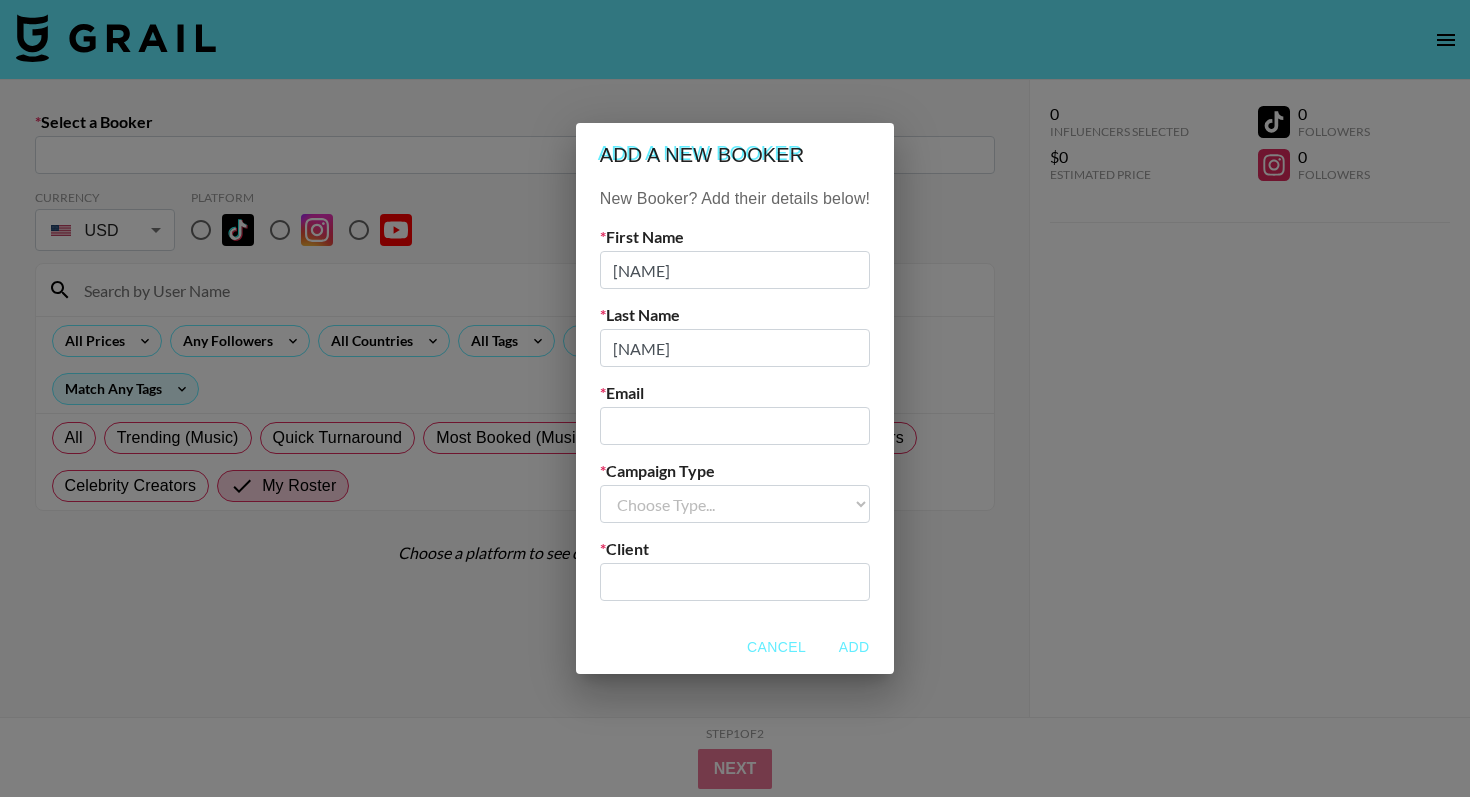 type on "[NAME]" 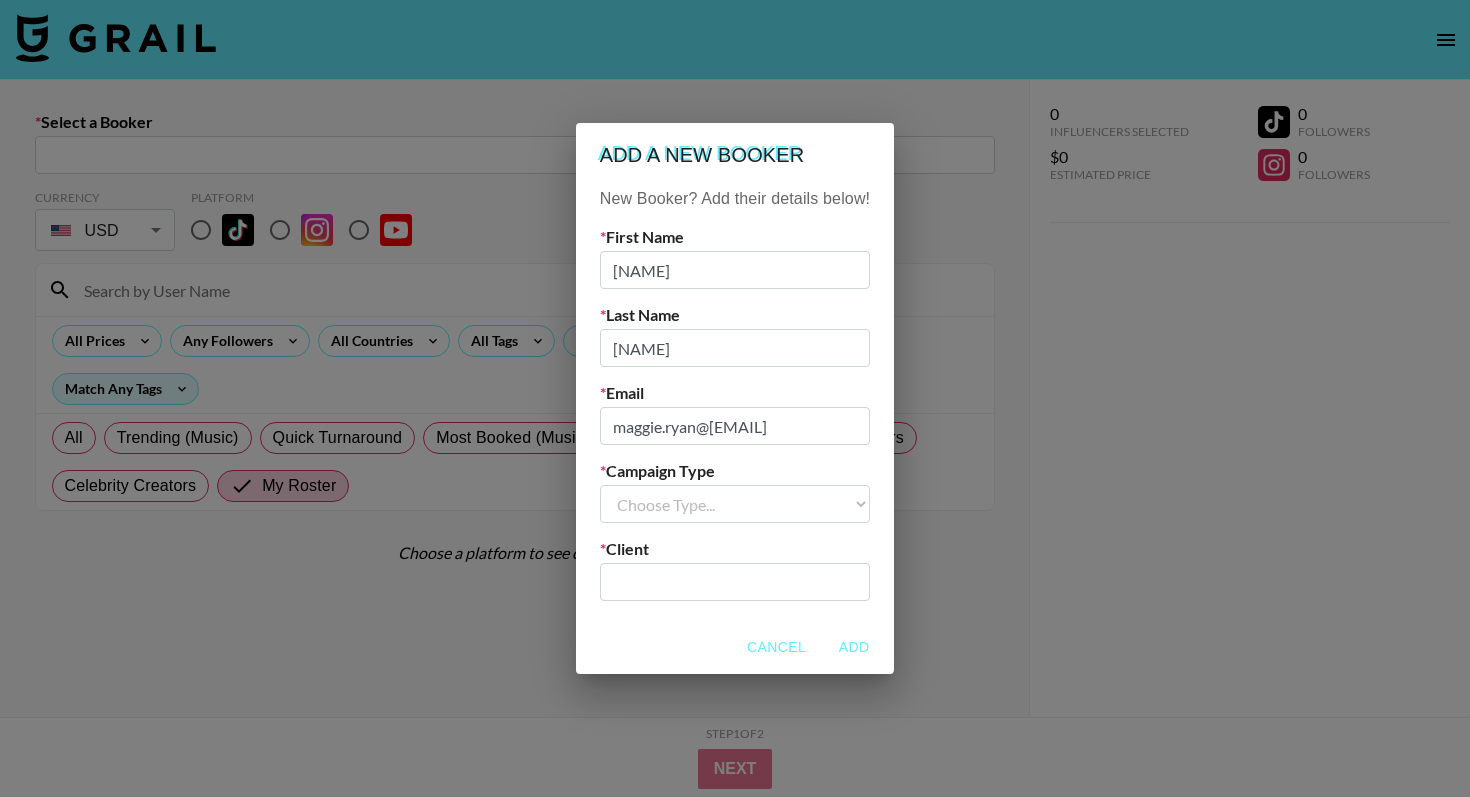 type on "maggie.ryan@[EMAIL]" 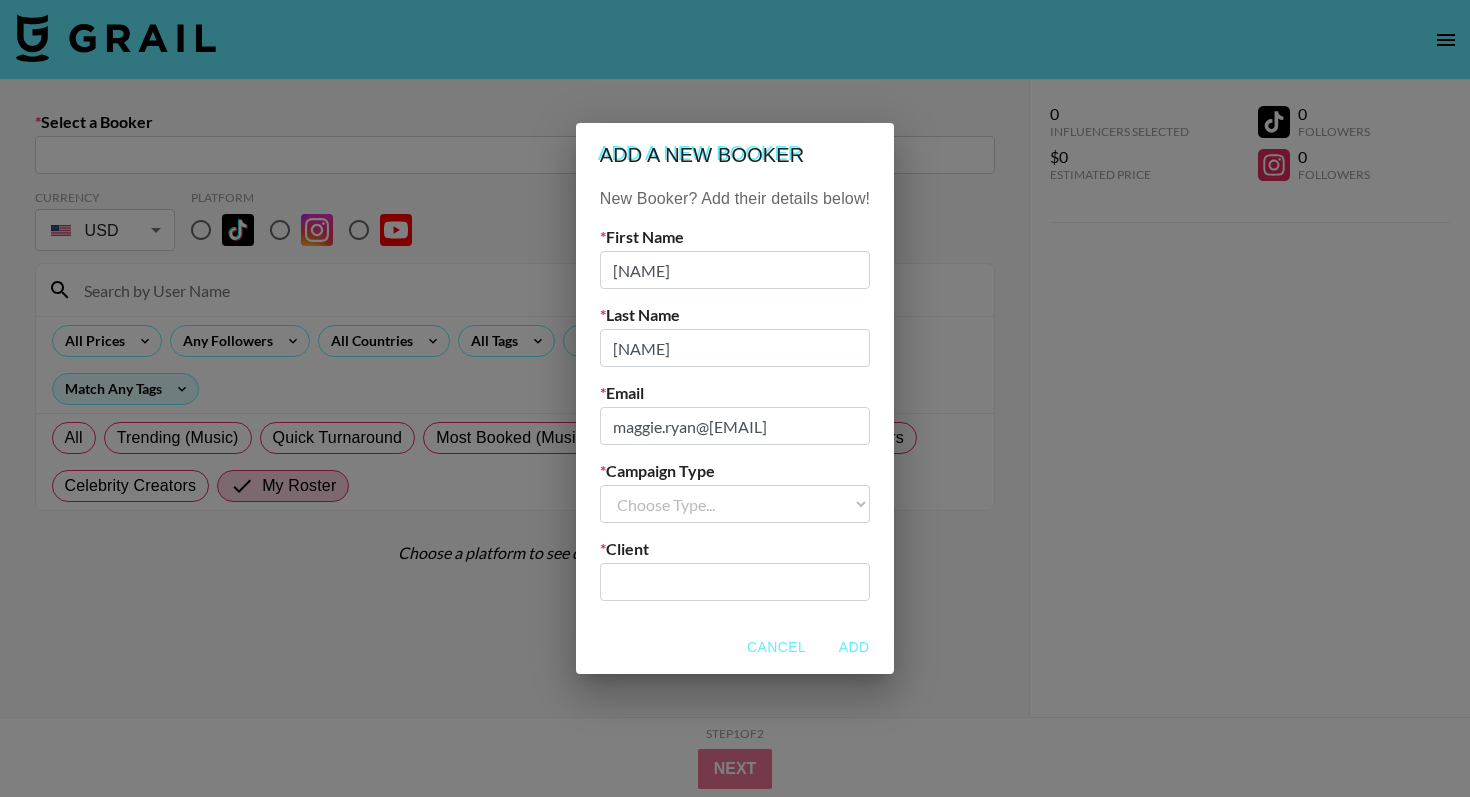 select on "Brand" 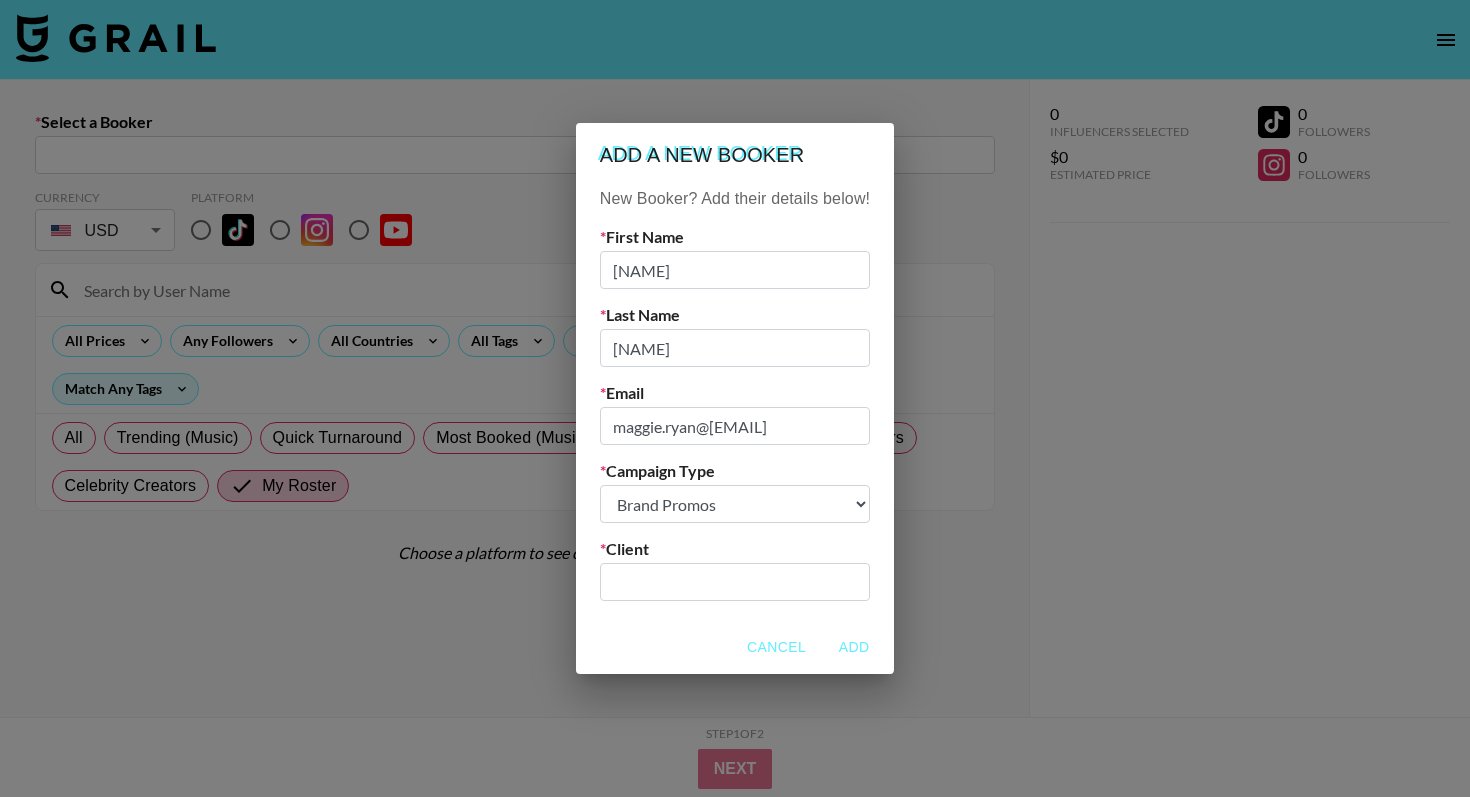 click at bounding box center (735, 582) 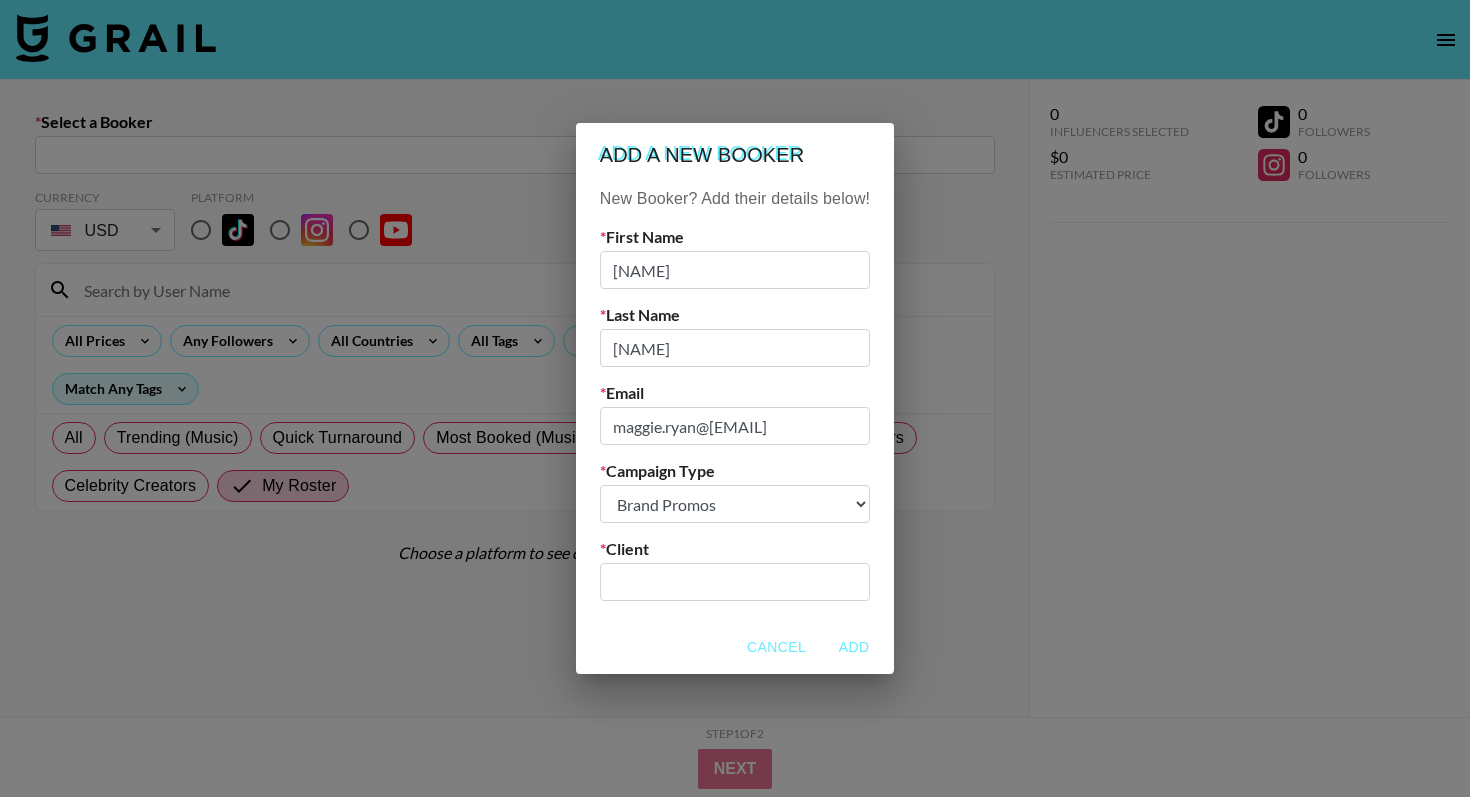 paste on "Lane Bryant" 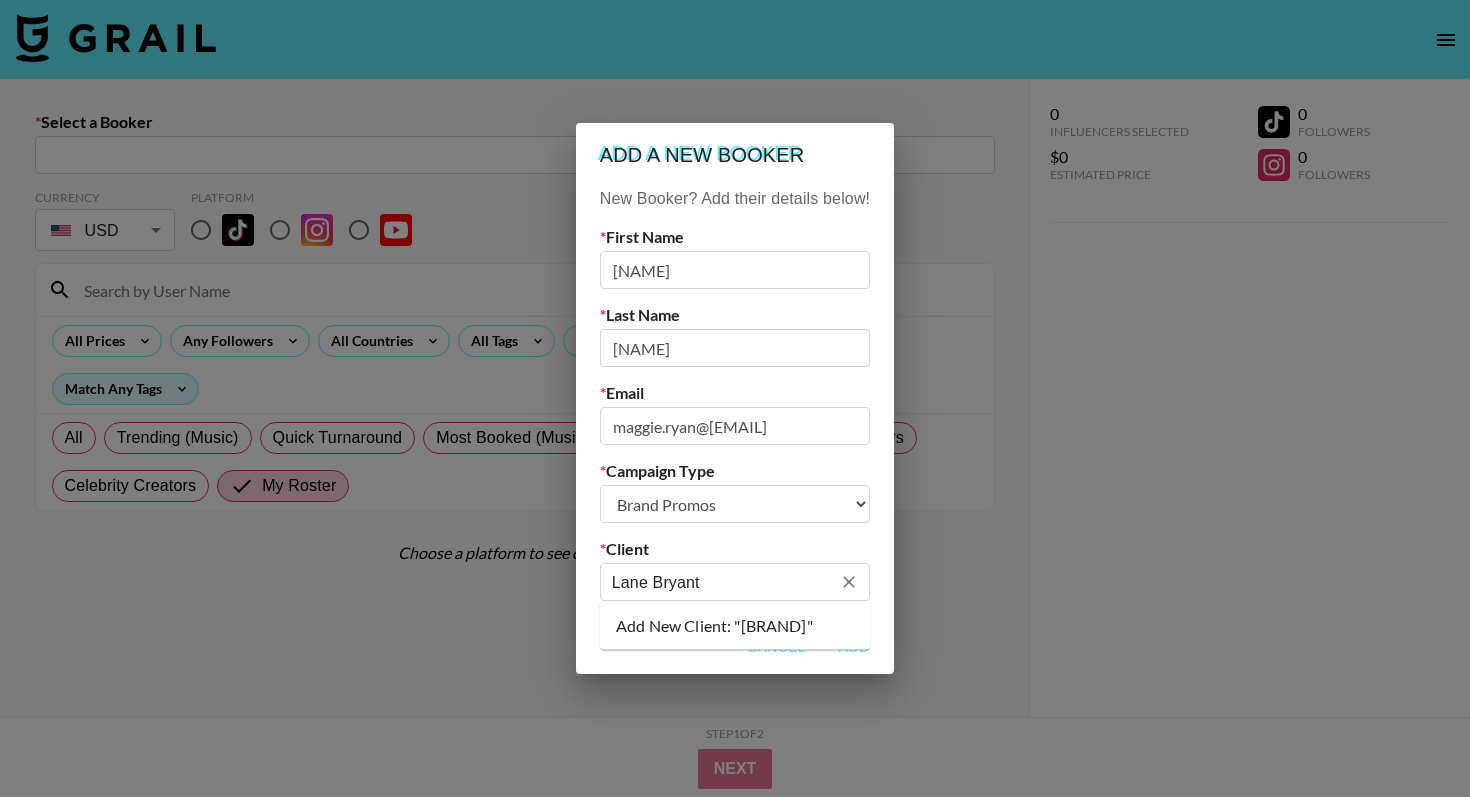 click on "Add New Client: "[BRAND]"" at bounding box center [735, 626] 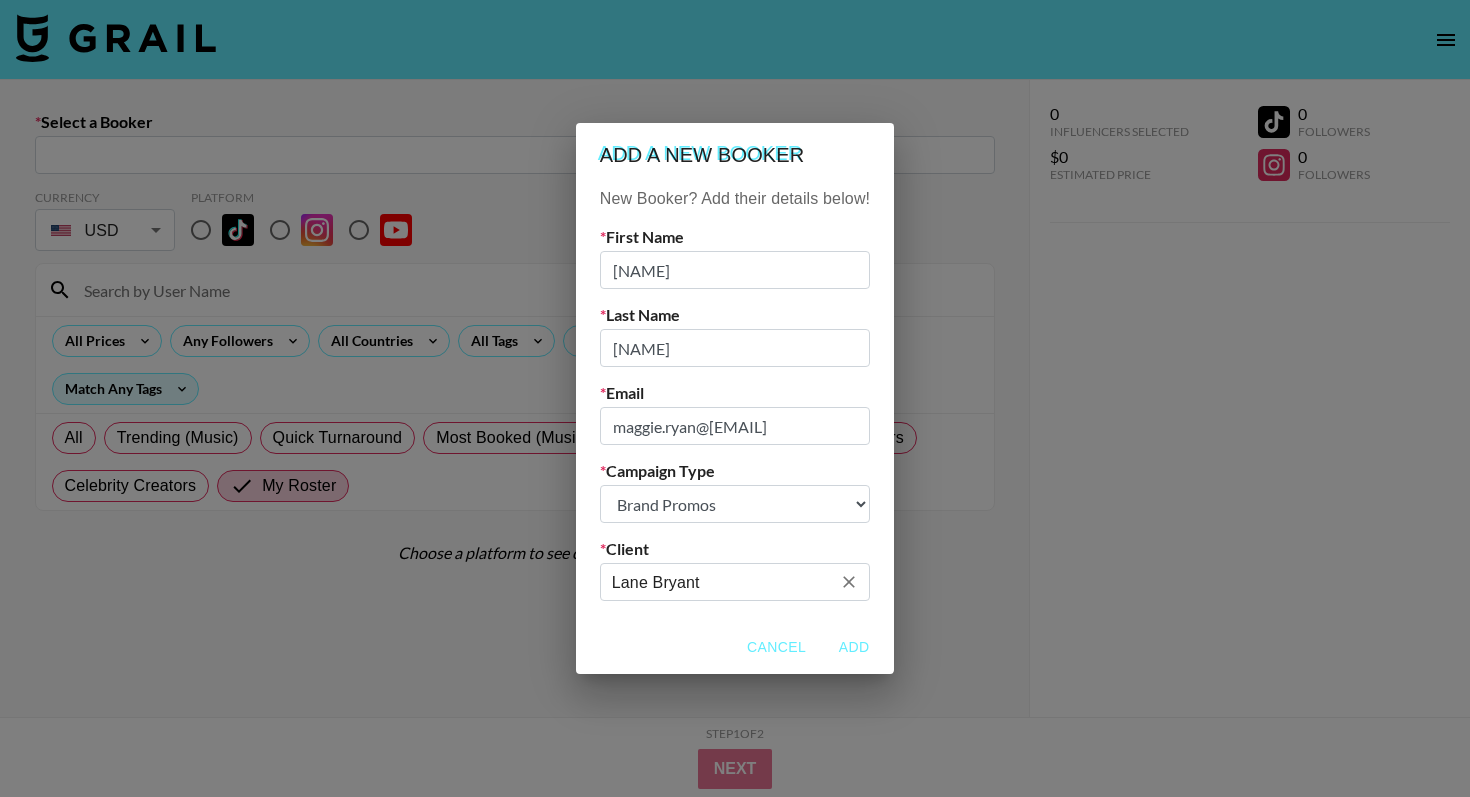 type on "Lane Bryant" 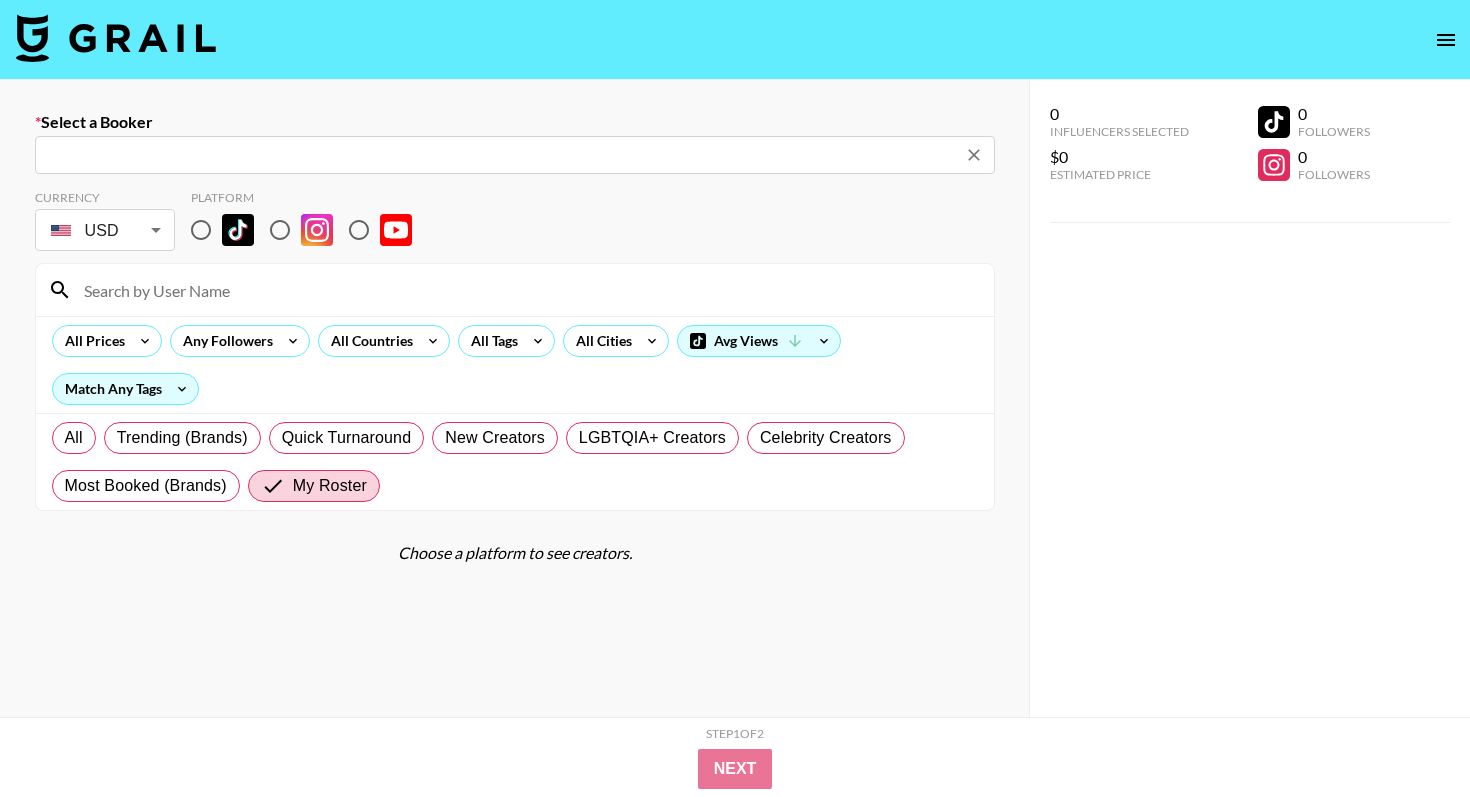 type on "[FIRST].[LAST]@[DOMAIN]: [FIRST] [LAST] -- [COMPANY] -- [ID]" 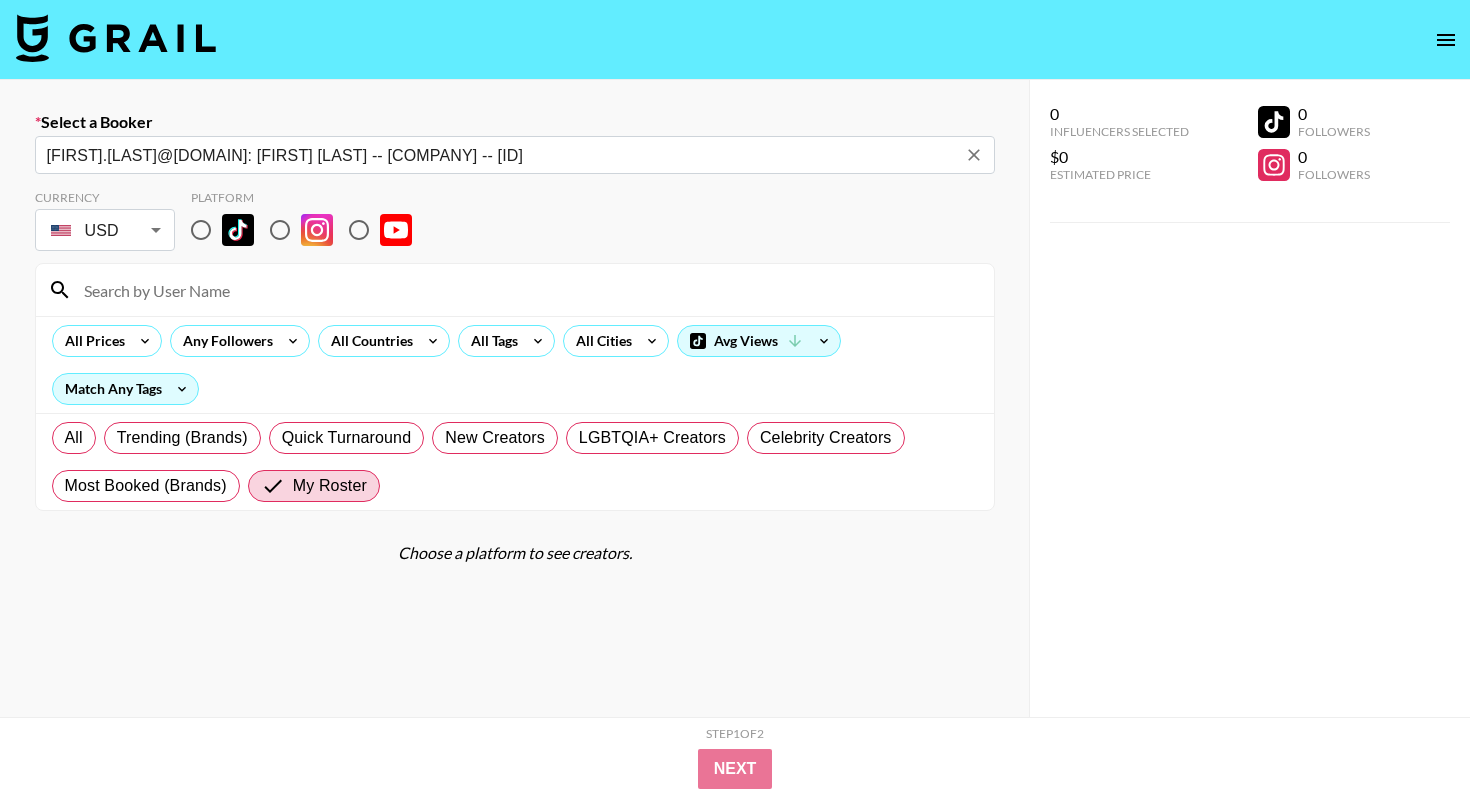 click at bounding box center [201, 230] 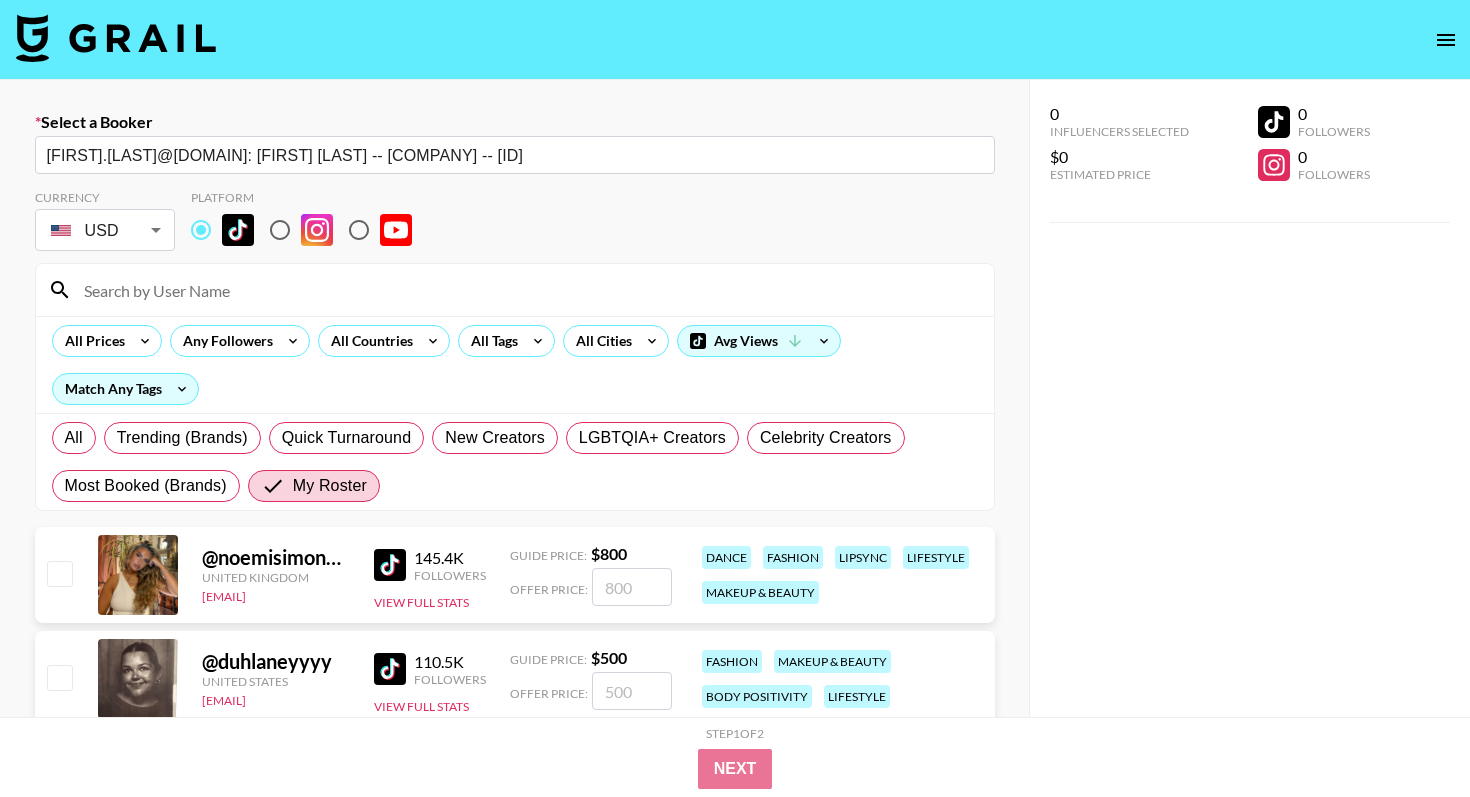 click at bounding box center [527, 290] 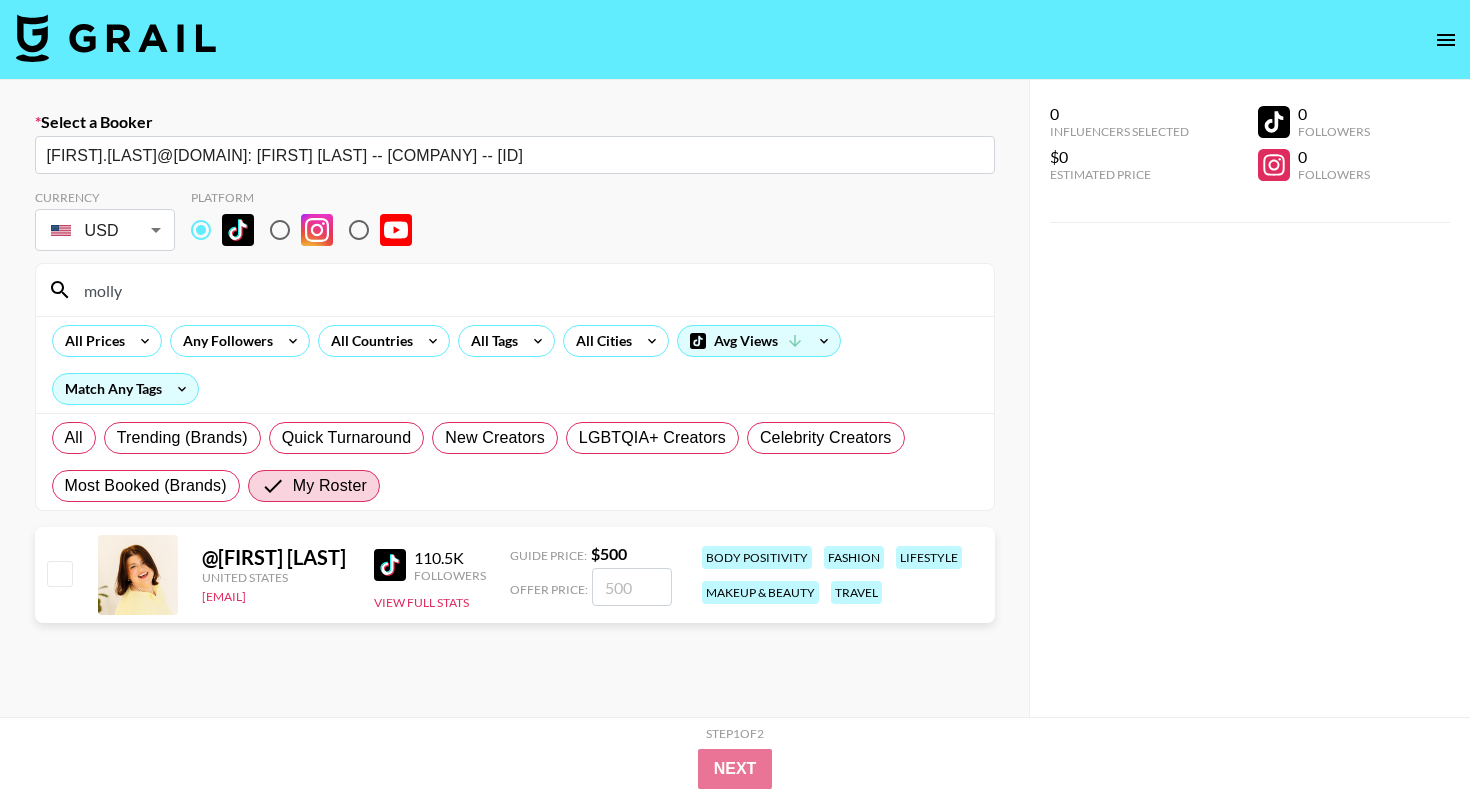 type on "molly" 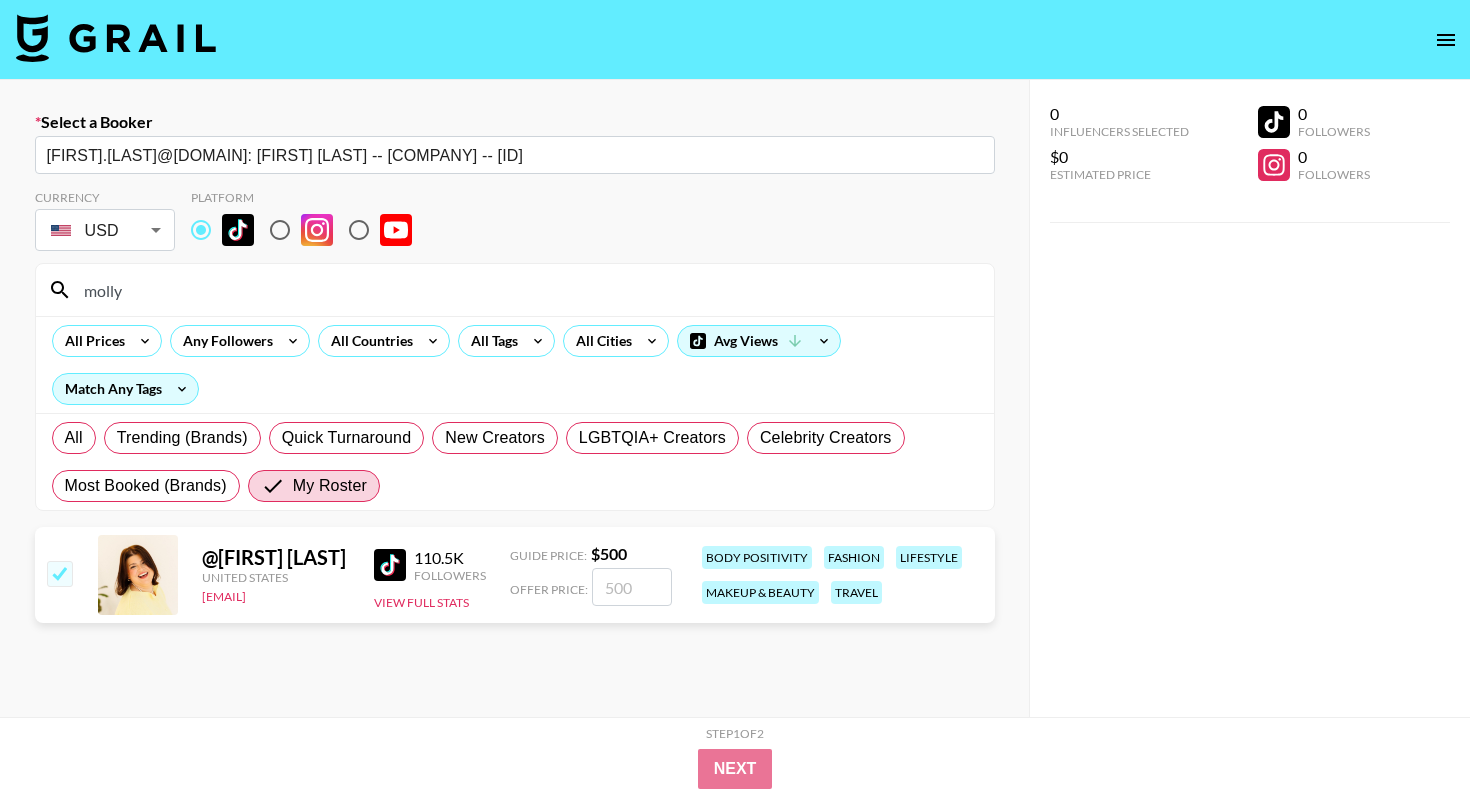checkbox on "true" 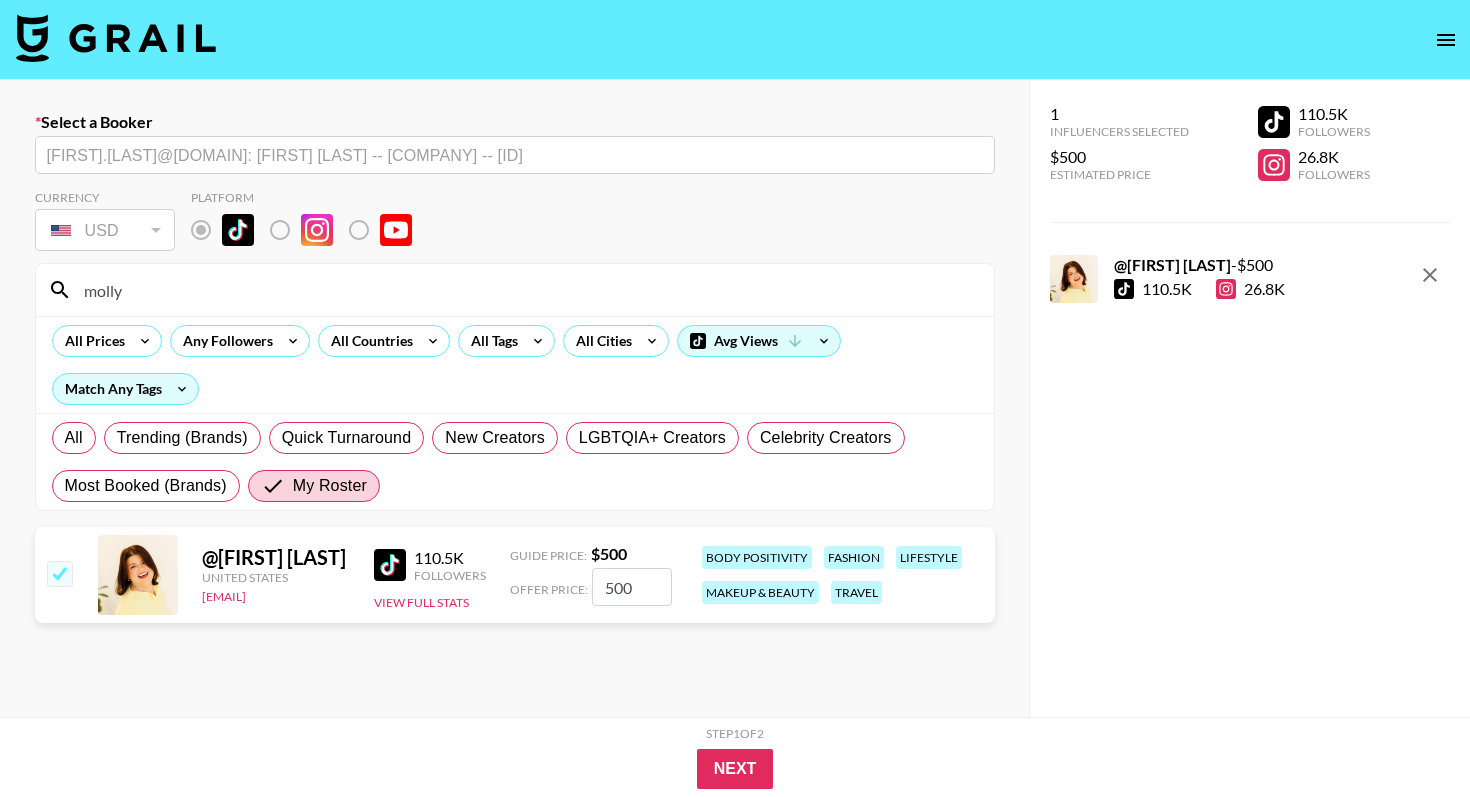 drag, startPoint x: 635, startPoint y: 589, endPoint x: 587, endPoint y: 584, distance: 48.259712 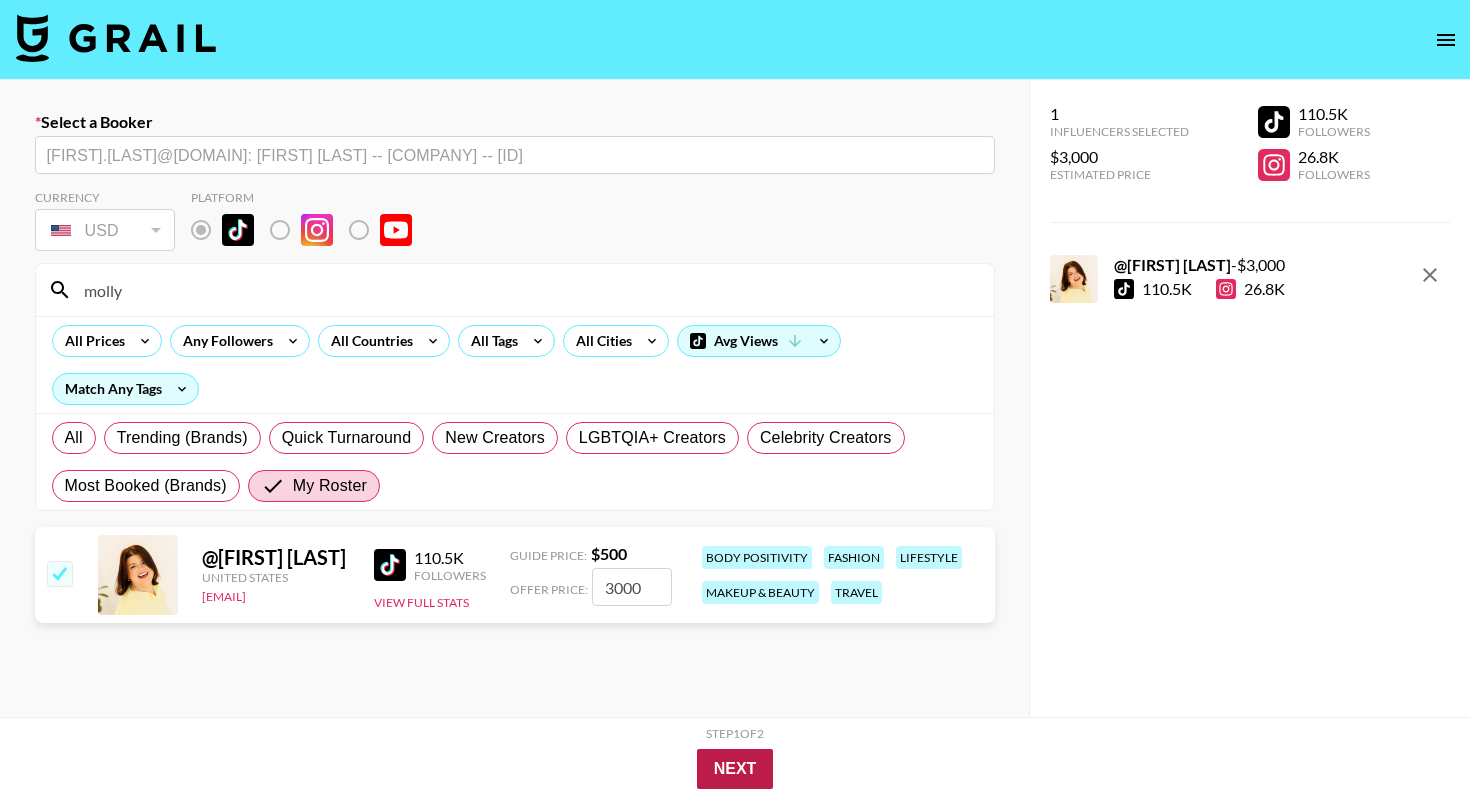 type on "3000" 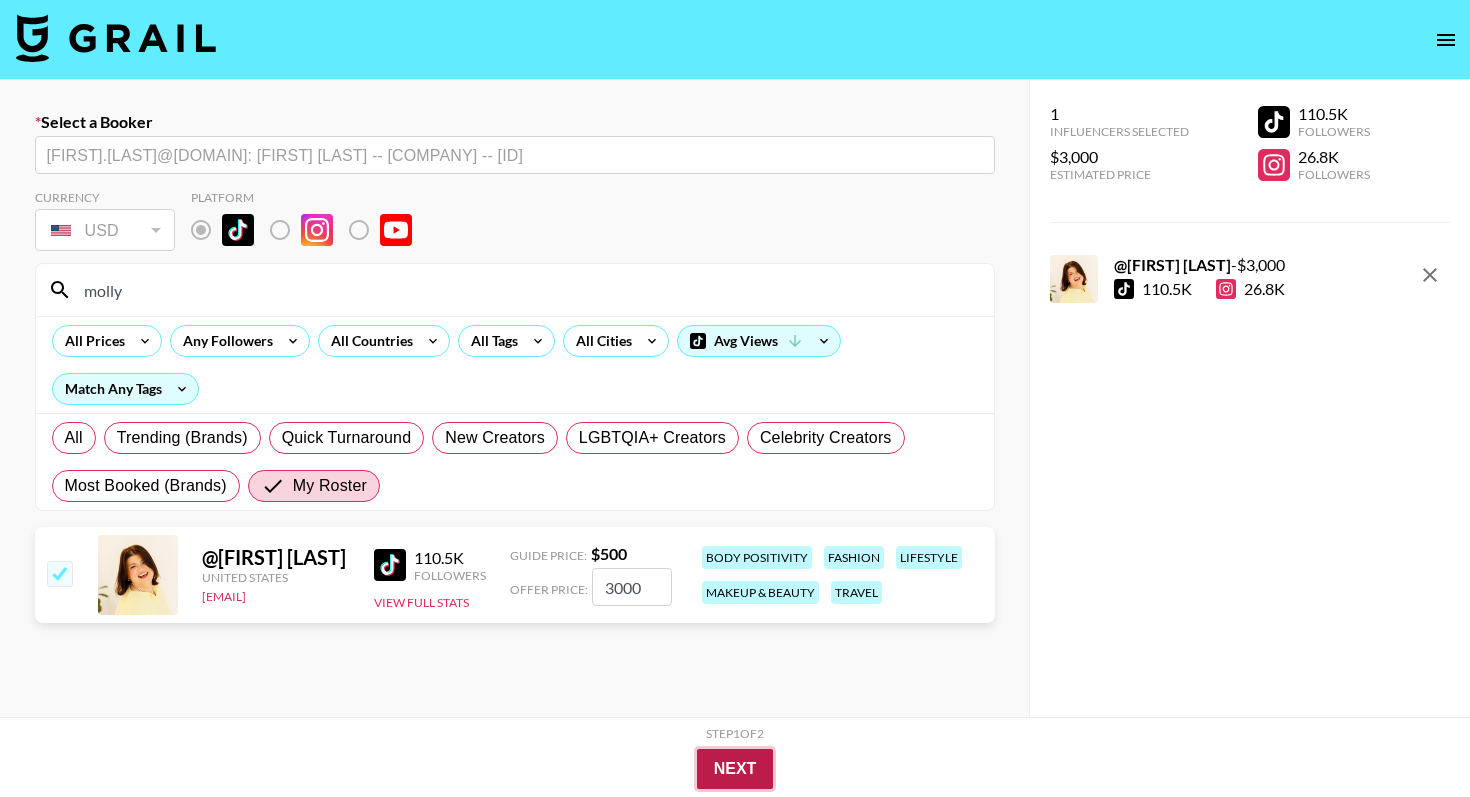 click on "Next" at bounding box center [735, 769] 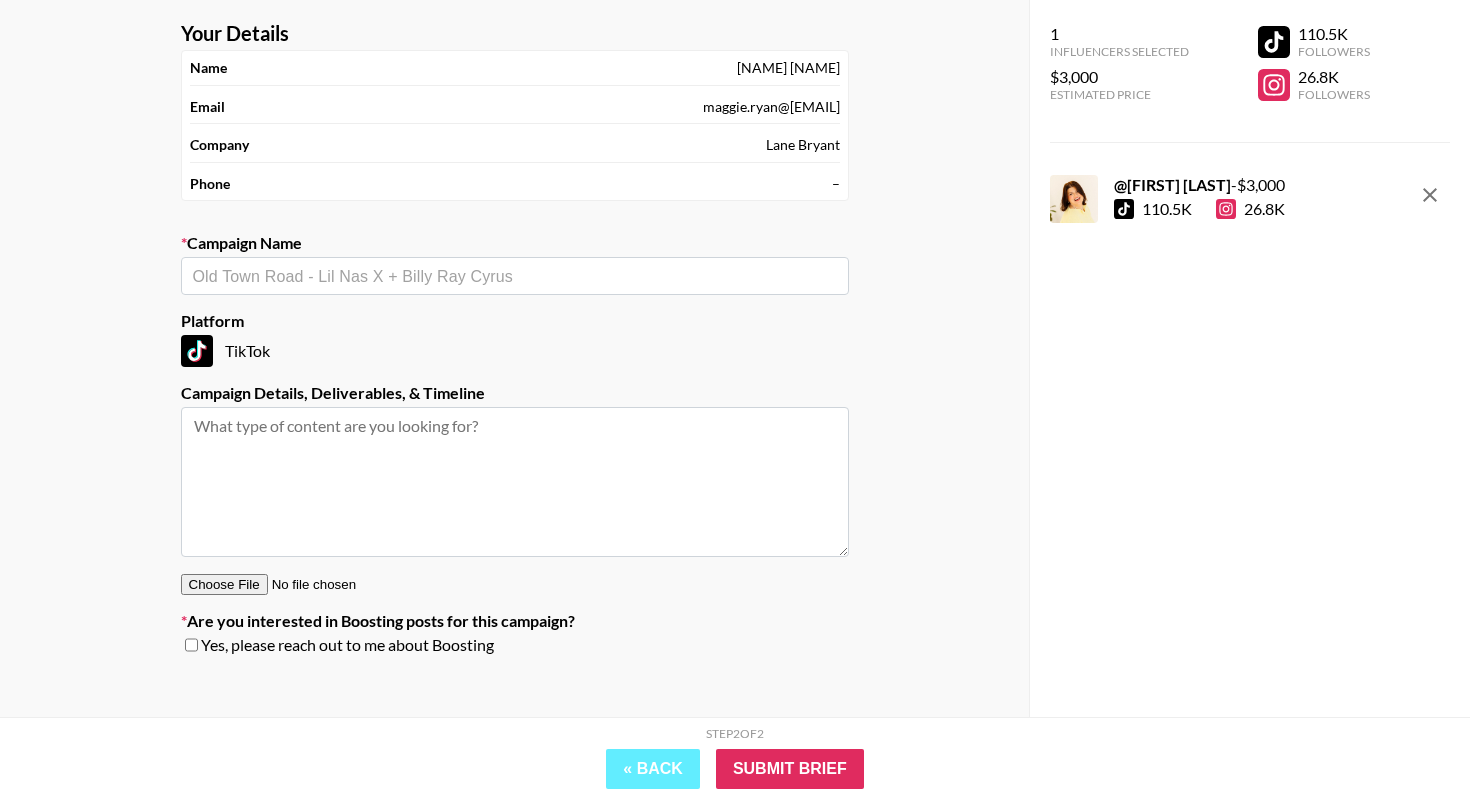 scroll, scrollTop: 109, scrollLeft: 0, axis: vertical 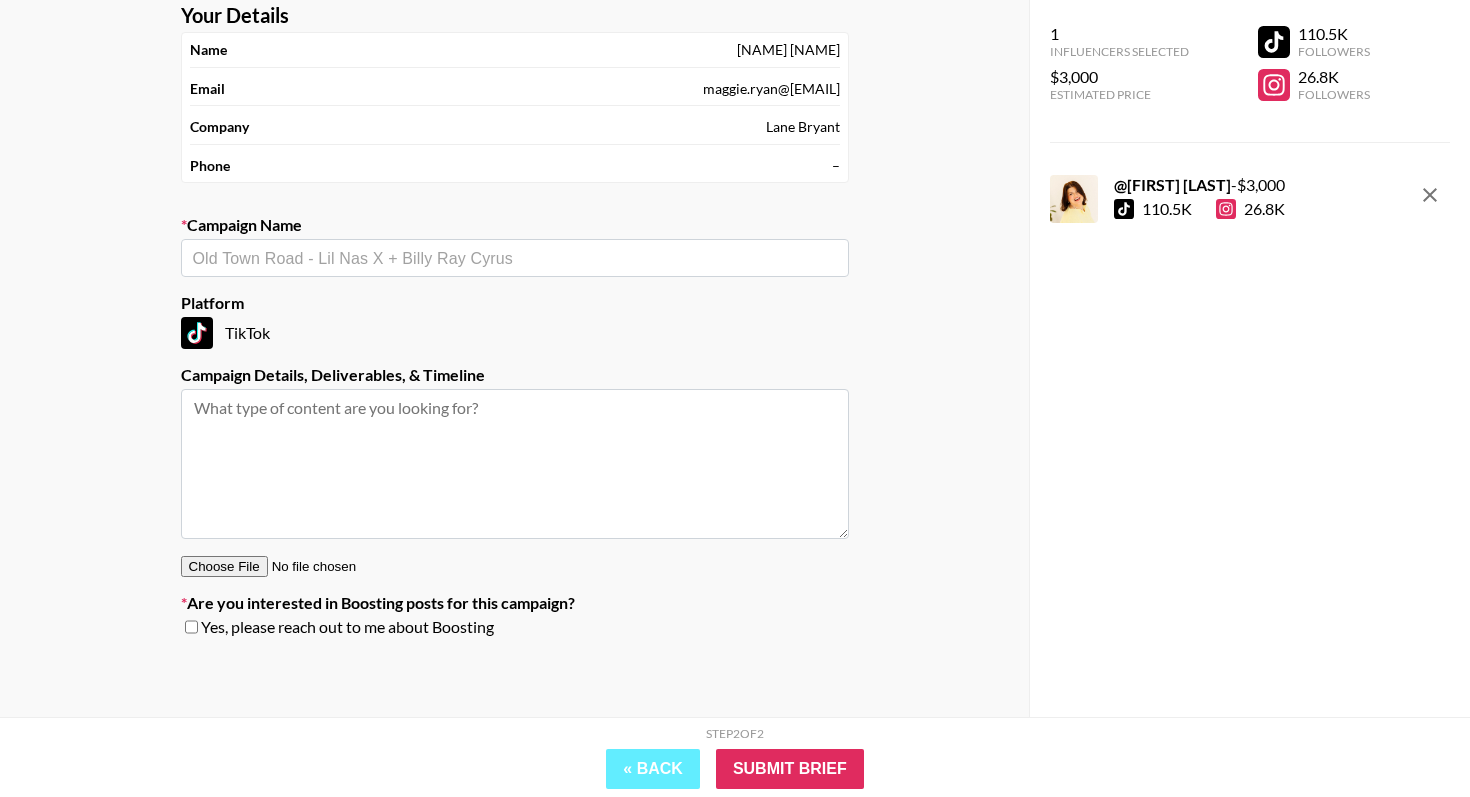 click at bounding box center [515, 258] 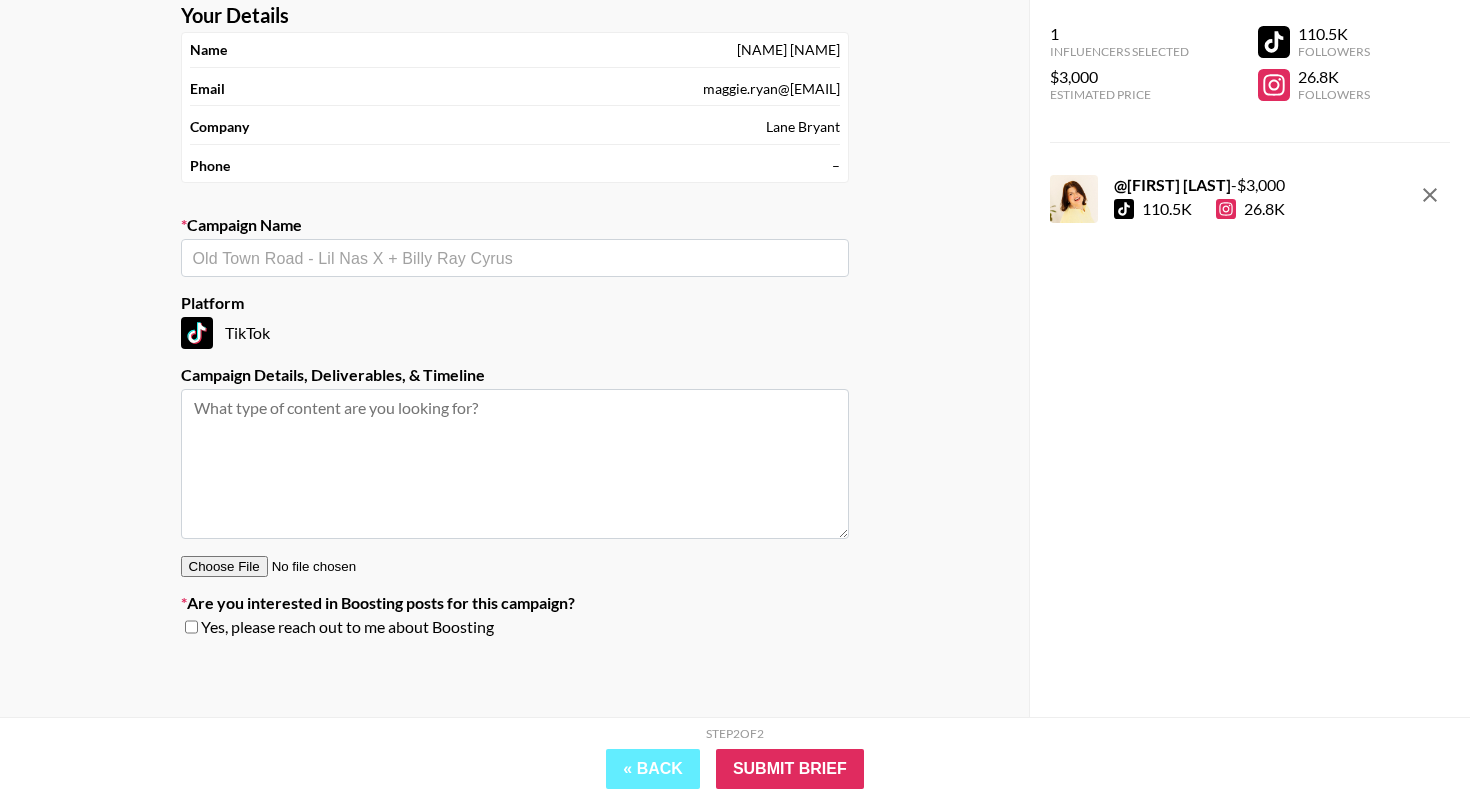 paste on "[COMPANY] Fall Influencer Opportunity" 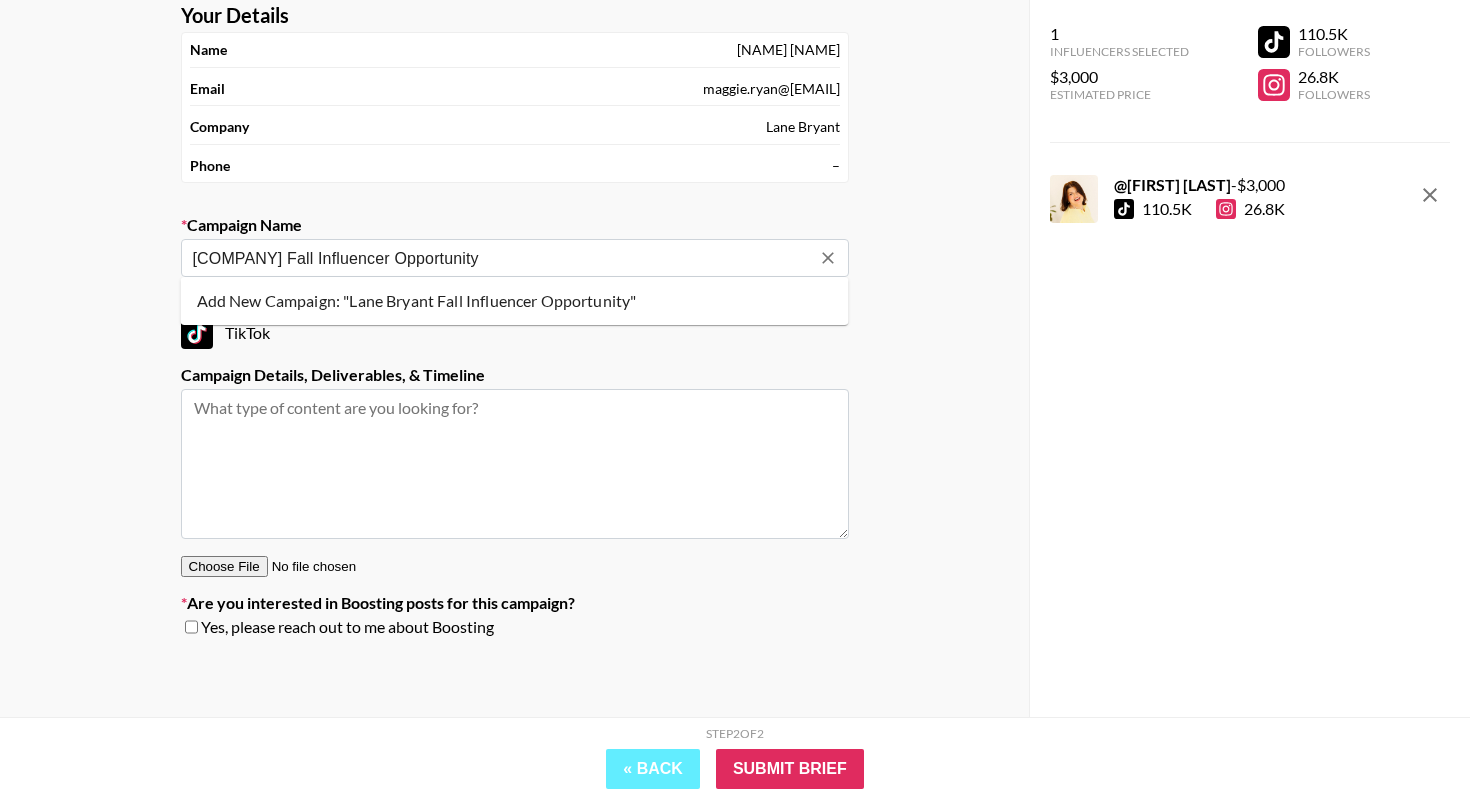 click on "Add New Campaign: "Lane Bryant Fall Influencer Opportunity"" at bounding box center [515, 301] 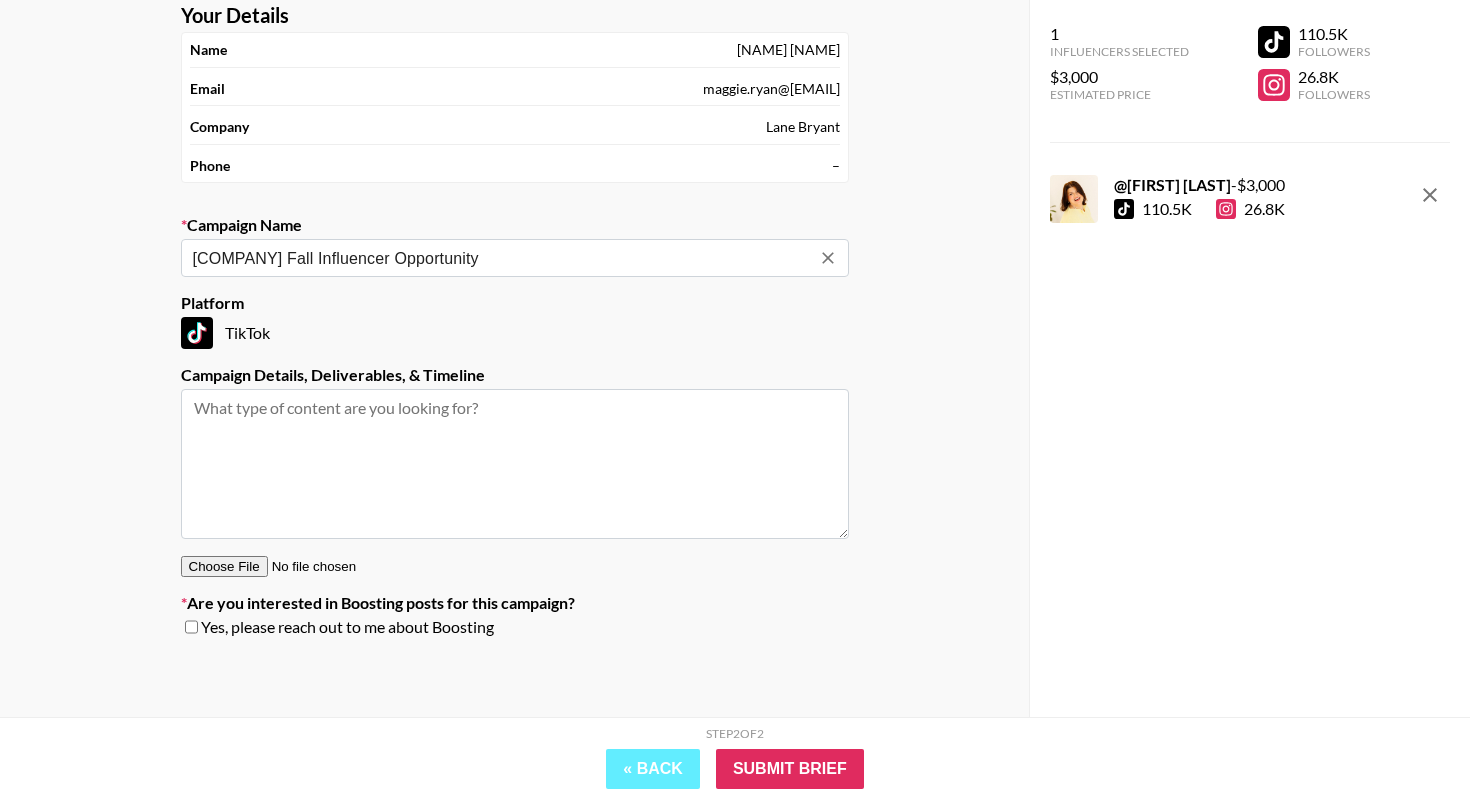 type on "[COMPANY] Fall Influencer Opportunity" 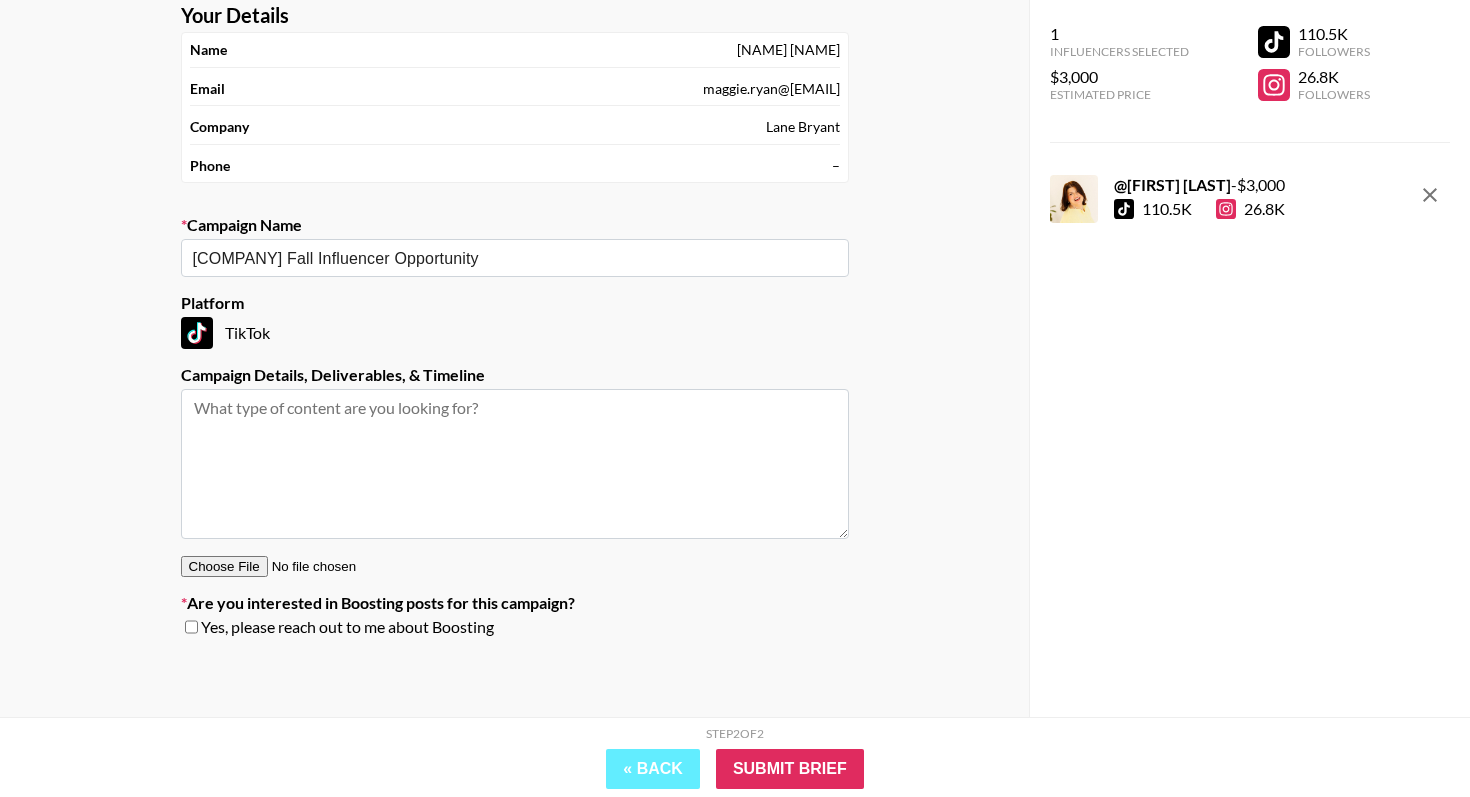 paste on "DELIVERABLES:
3x TikTok Videos, syndicated to Instagram Reels: 20-40 sec, branded cover photo, caption with messaging, CTA, brand tags, one post per month
3x Instagram Story Frames: can be reshare of TikTok Video with link to landing page of clients choosing, one story per month
3x dedicated ShopMy or LTK posts: minimum 3-5 products linked, one post per month
Timing:
August:
8/4: Creative Concept Due
8/5: content creation – in store shopping and filming
8/11: Content due for review
8/18: Content to go live
September:
9/1: Creative Concept Due
9/3: content creation – in store shopping and filming
9/10: Content due for review
9/22: Content to go live
October:
9/5: Creative Concept Due
9/8: content creation – in store shopping and filming
9/24: Content due for review
10/1: Content to go live
Usage: Organic and paid usage for 30 days
Product: Lane Bryant will give you a gift card of $350 – items to be approved prior to purchase" 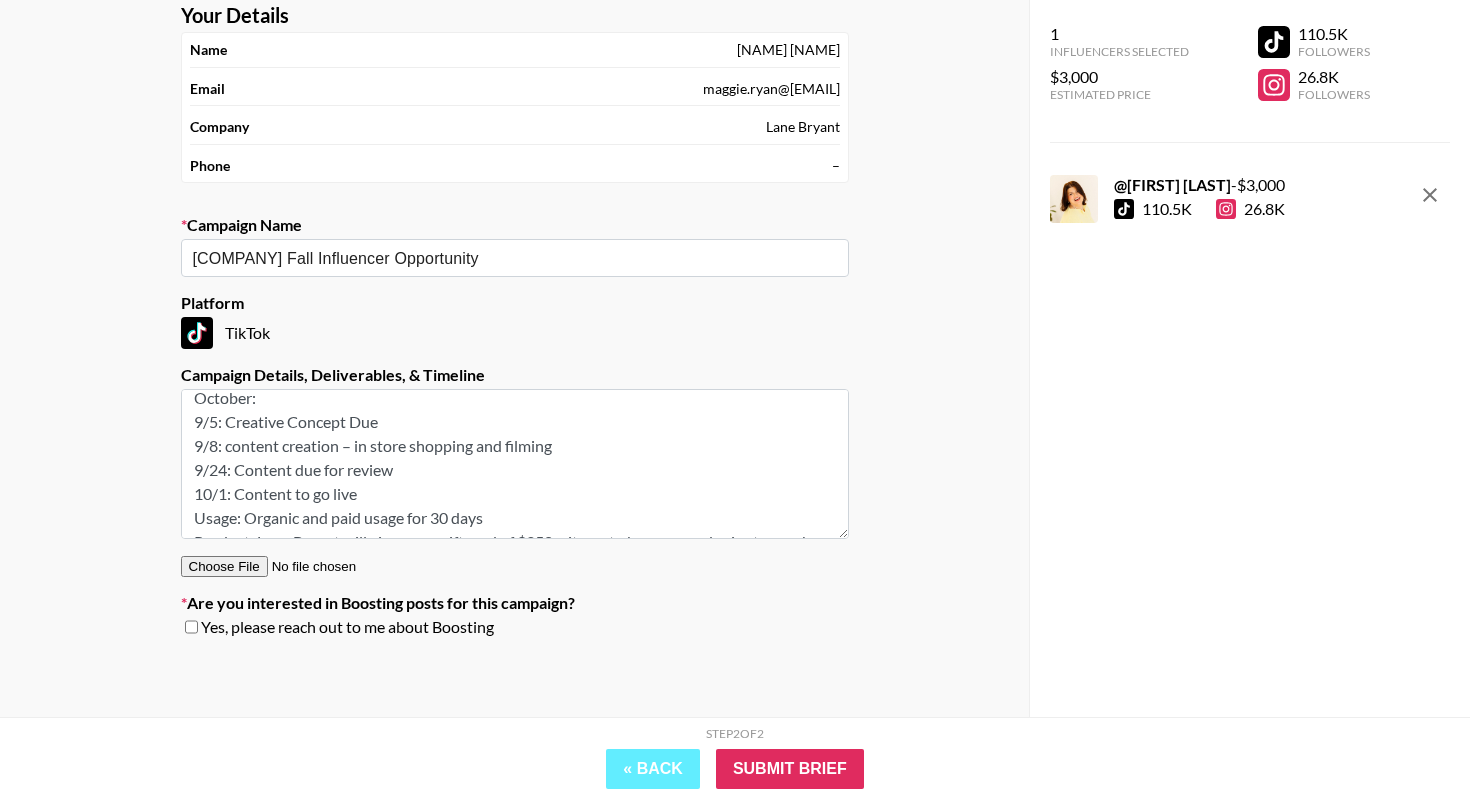 scroll, scrollTop: 488, scrollLeft: 0, axis: vertical 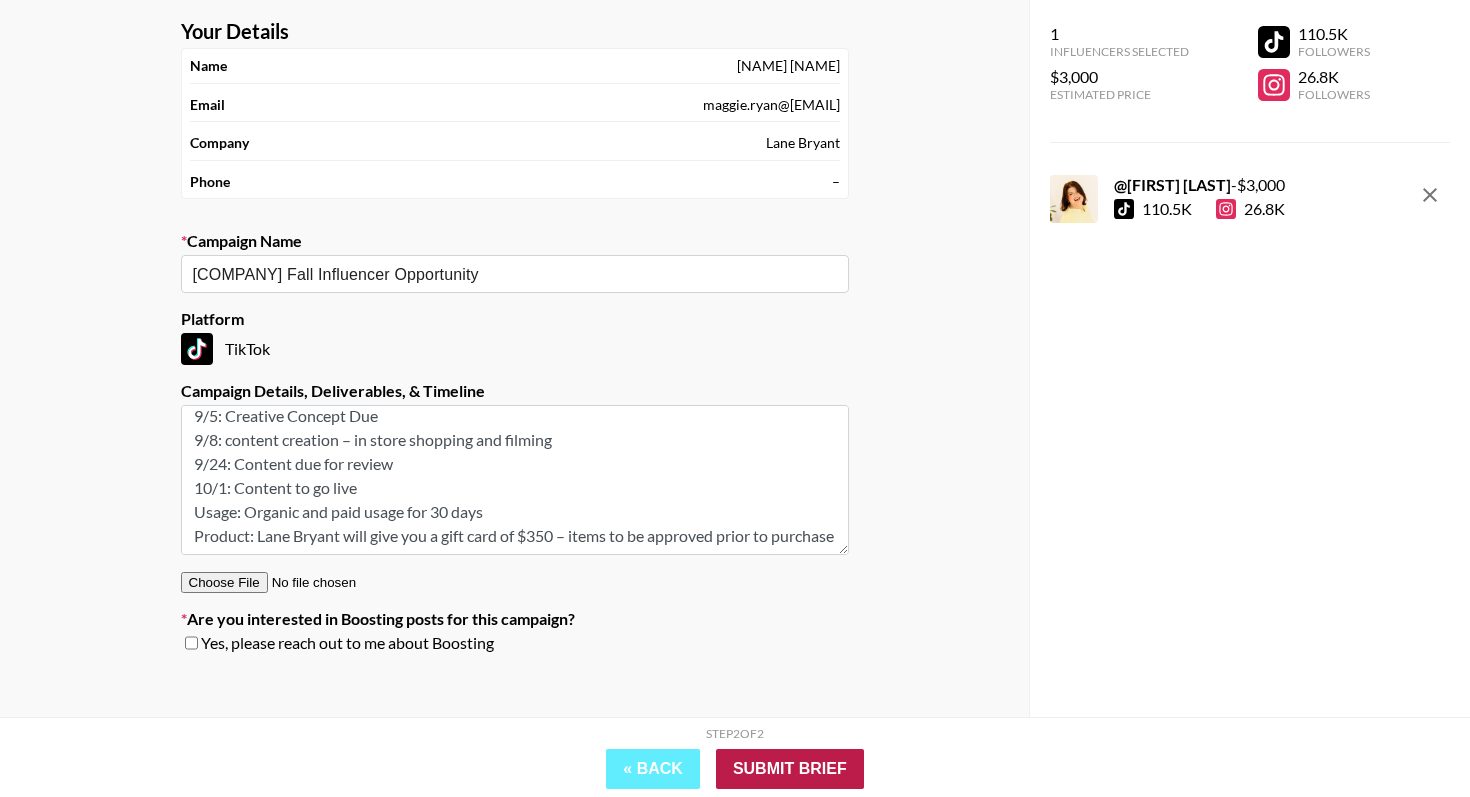 type on "DELIVERABLES:
3x TikTok Videos, syndicated to Instagram Reels: 20-40 sec, branded cover photo, caption with messaging, CTA, brand tags, one post per month
3x Instagram Story Frames: can be reshare of TikTok Video with link to landing page of clients choosing, one story per month
3x dedicated ShopMy or LTK posts: minimum 3-5 products linked, one post per month
Timing:
August:
8/4: Creative Concept Due
8/5: content creation – in store shopping and filming
8/11: Content due for review
8/18: Content to go live
September:
9/1: Creative Concept Due
9/3: content creation – in store shopping and filming
9/10: Content due for review
9/22: Content to go live
October:
9/5: Creative Concept Due
9/8: content creation – in store shopping and filming
9/24: Content due for review
10/1: Content to go live
Usage: Organic and paid usage for 30 days
Product: Lane Bryant will give you a gift card of $350 – items to be approved prior to purchase" 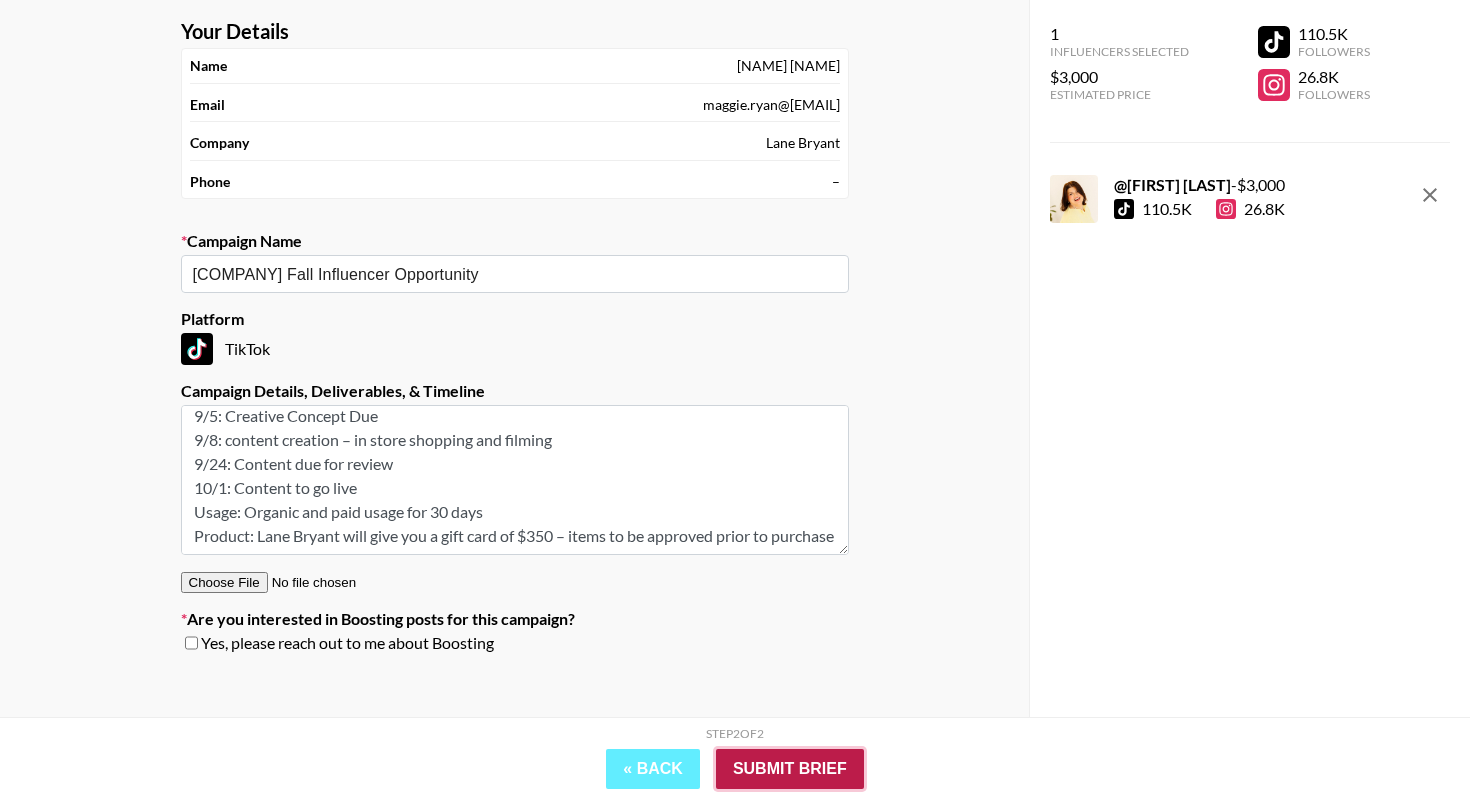 click on "Submit Brief" at bounding box center [790, 769] 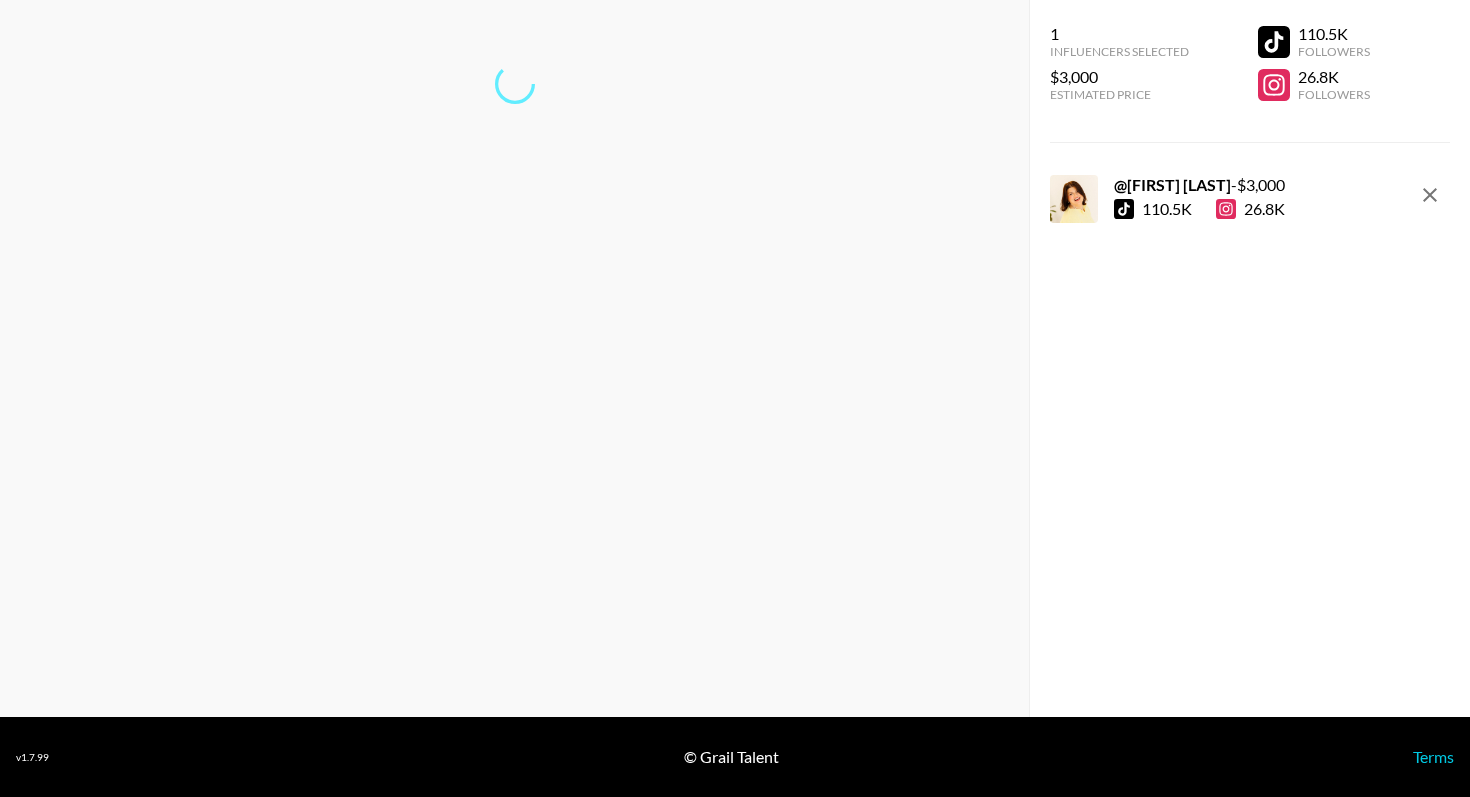 scroll, scrollTop: 80, scrollLeft: 0, axis: vertical 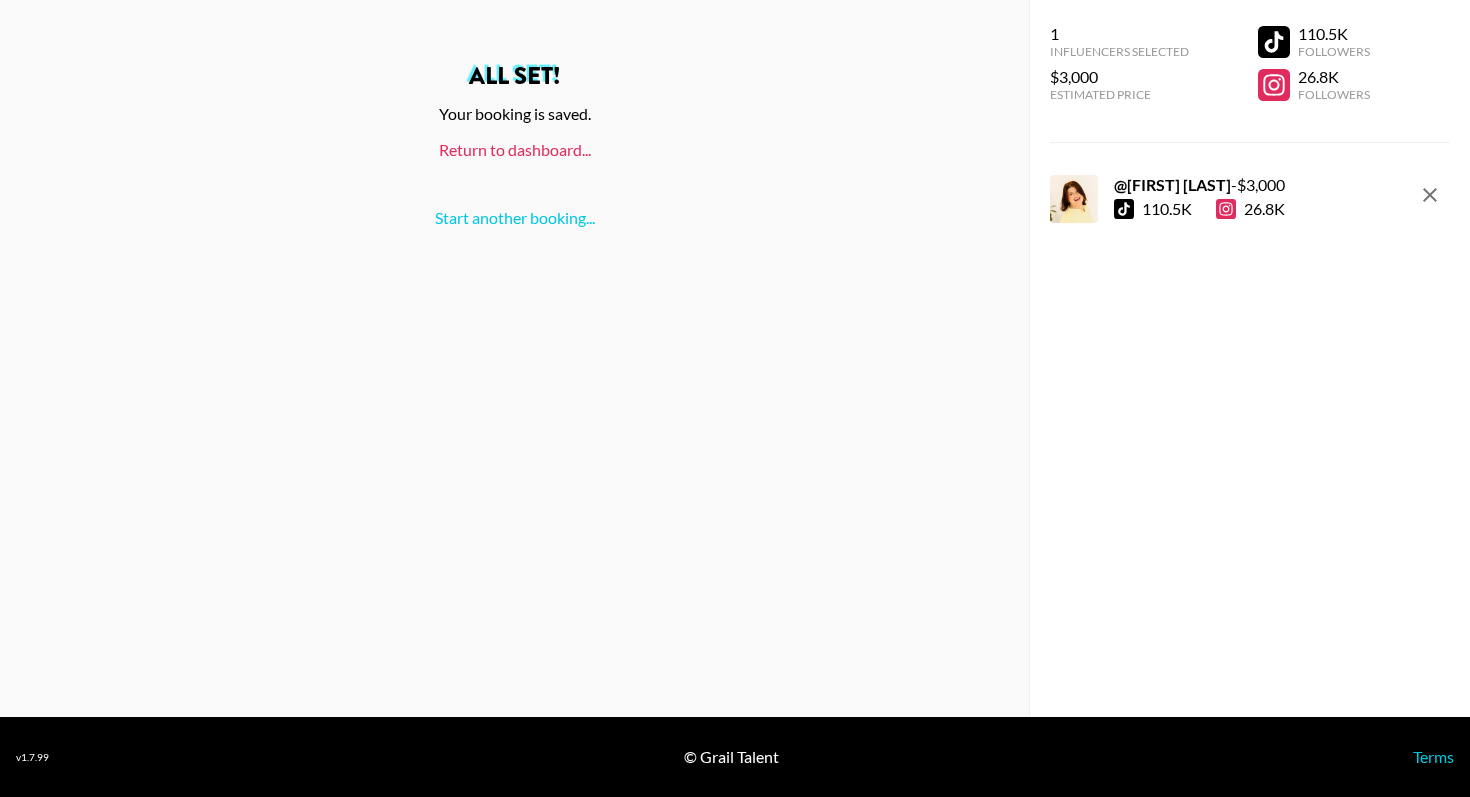 click on "Return to dashboard..." at bounding box center (515, 149) 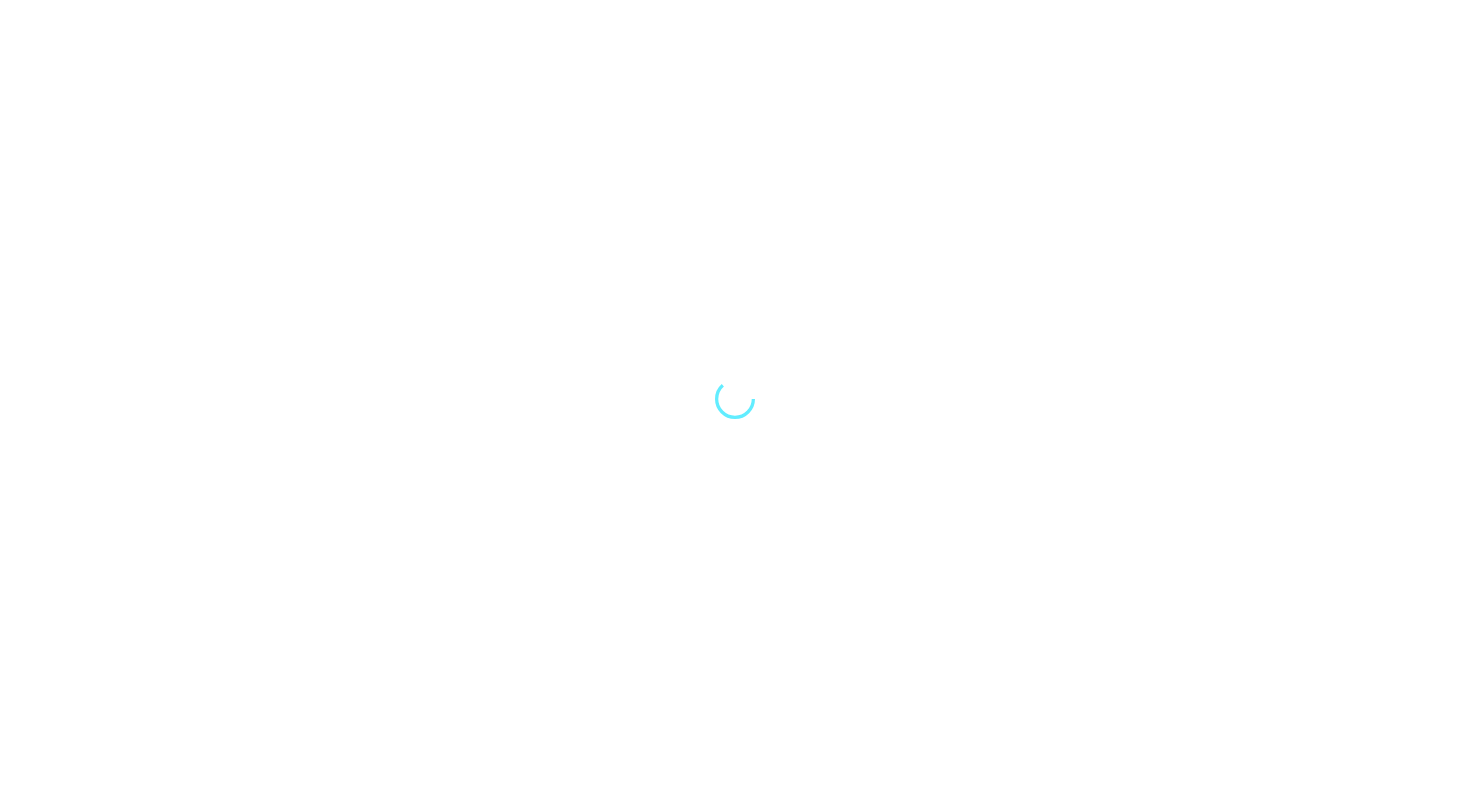 scroll, scrollTop: 0, scrollLeft: 0, axis: both 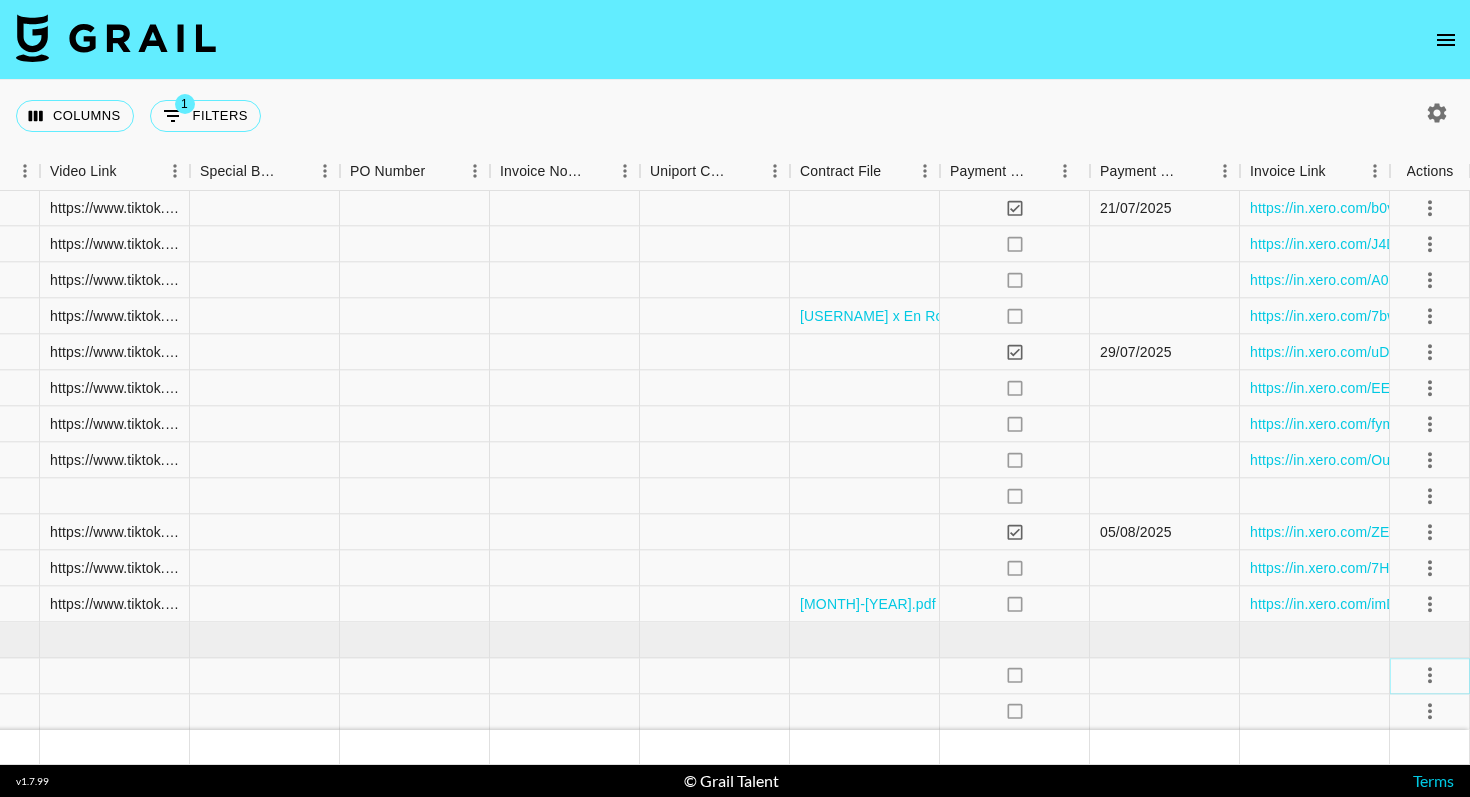 click 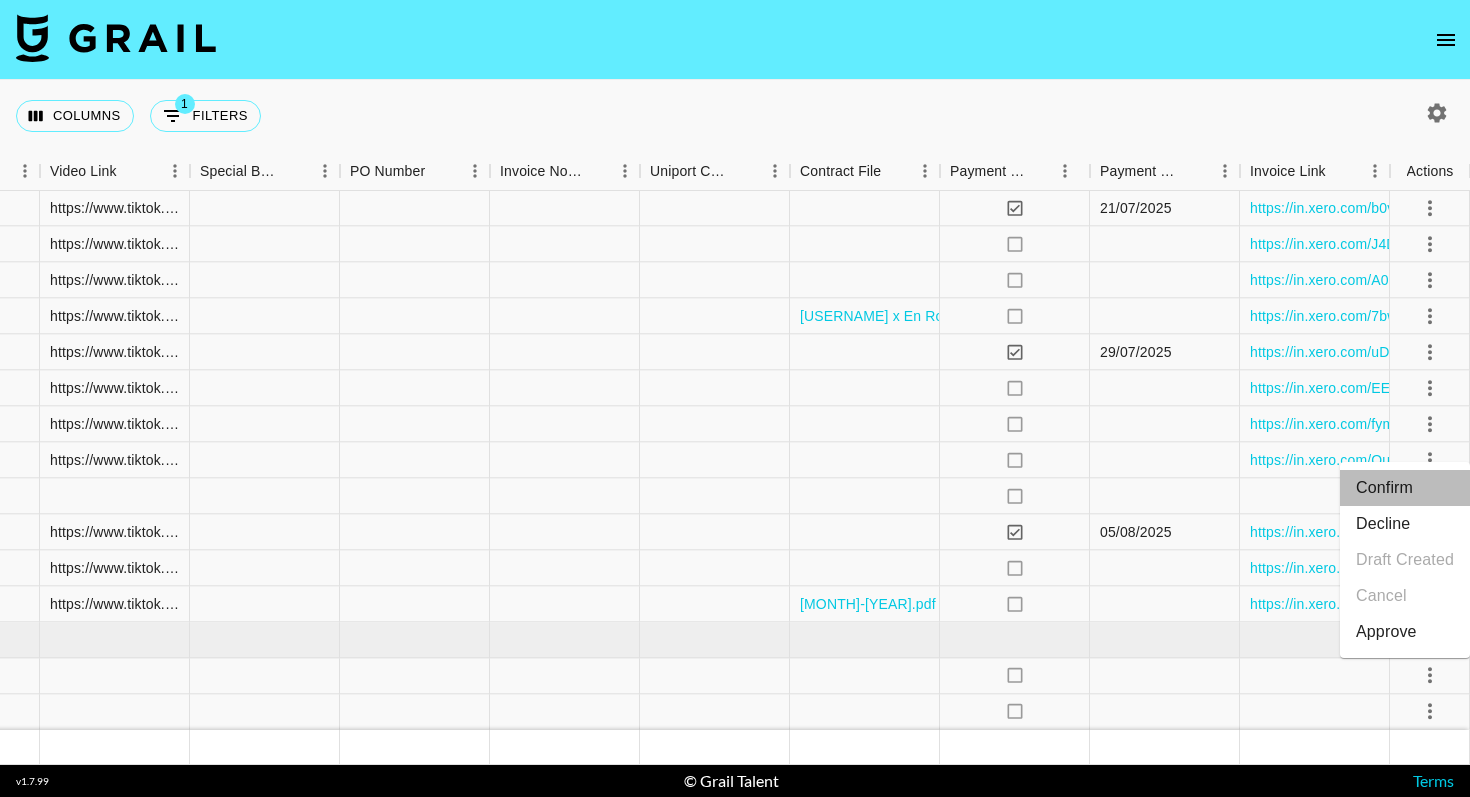 click on "Confirm" at bounding box center (1405, 488) 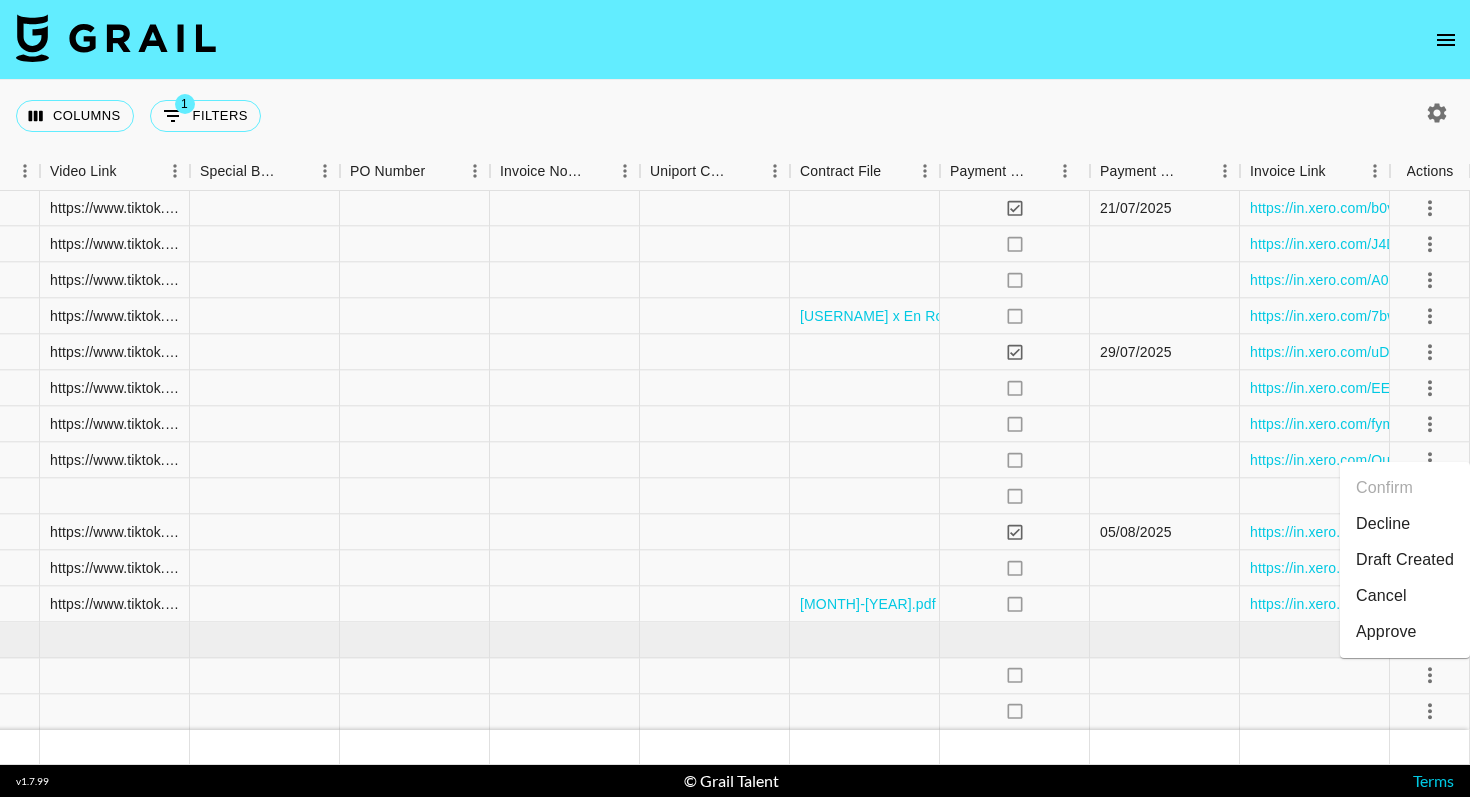 click on "Columns 1 Filters + Booking" at bounding box center [735, 116] 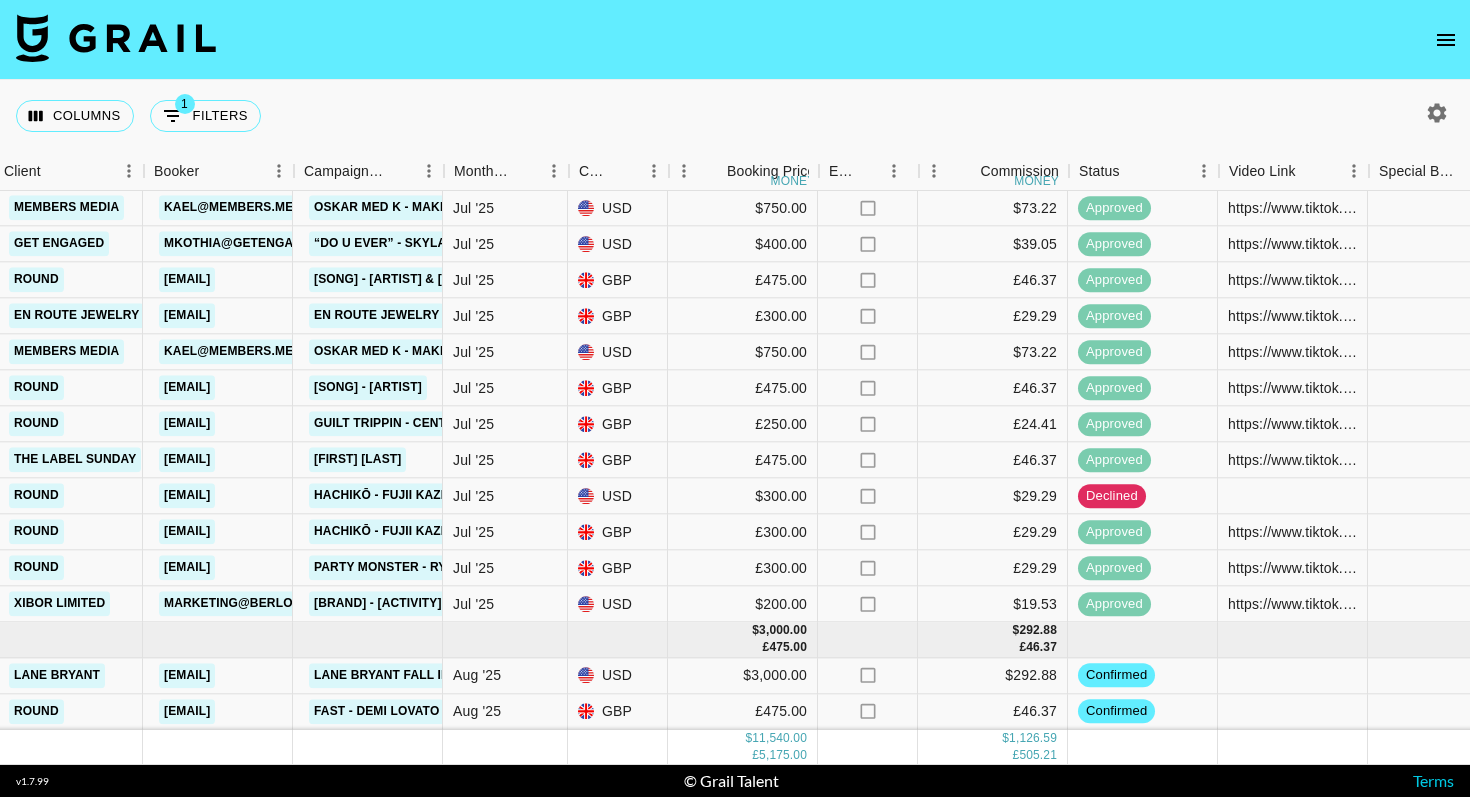 scroll, scrollTop: 820, scrollLeft: 664, axis: both 